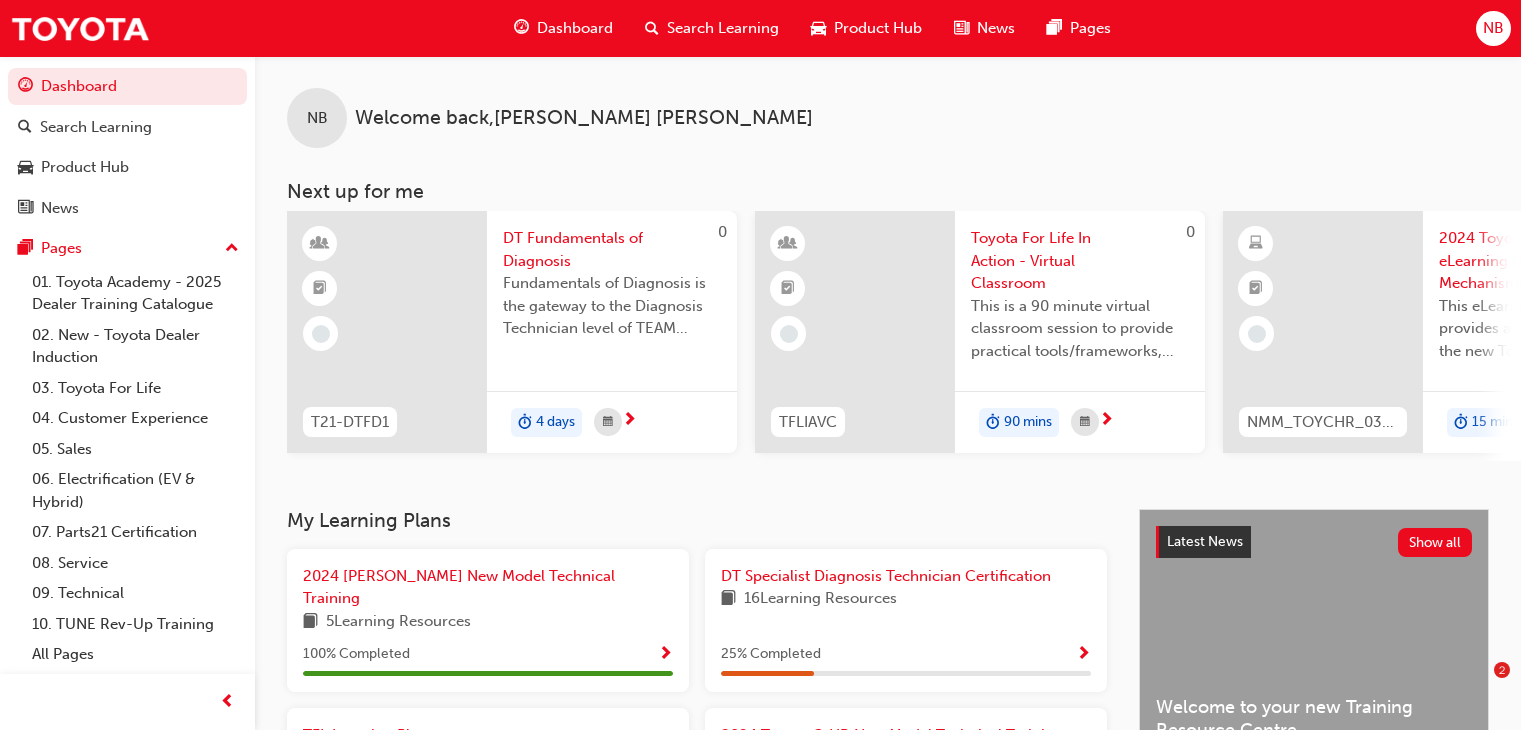 scroll, scrollTop: 200, scrollLeft: 0, axis: vertical 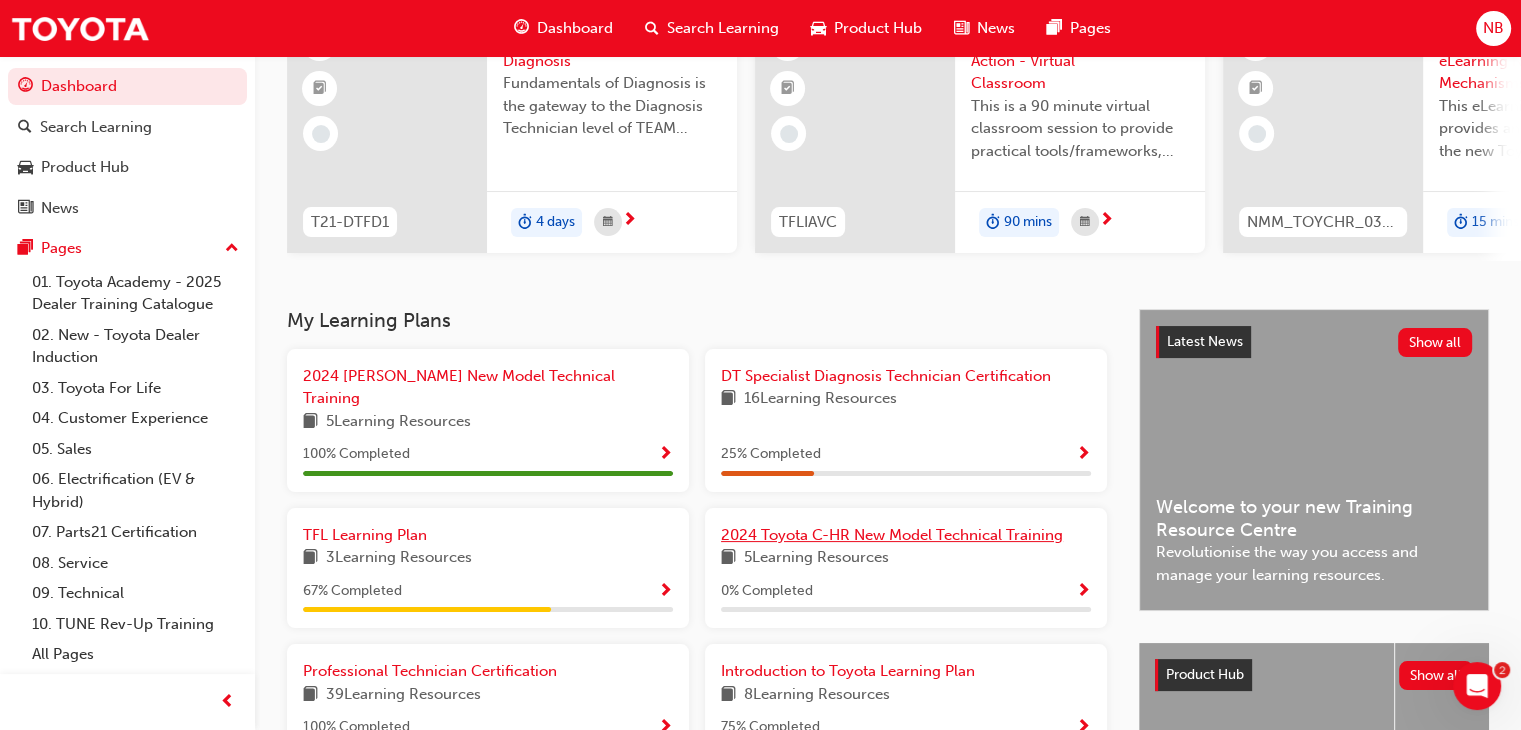 click on "2024 Toyota C-HR New Model Technical Training" at bounding box center [892, 535] 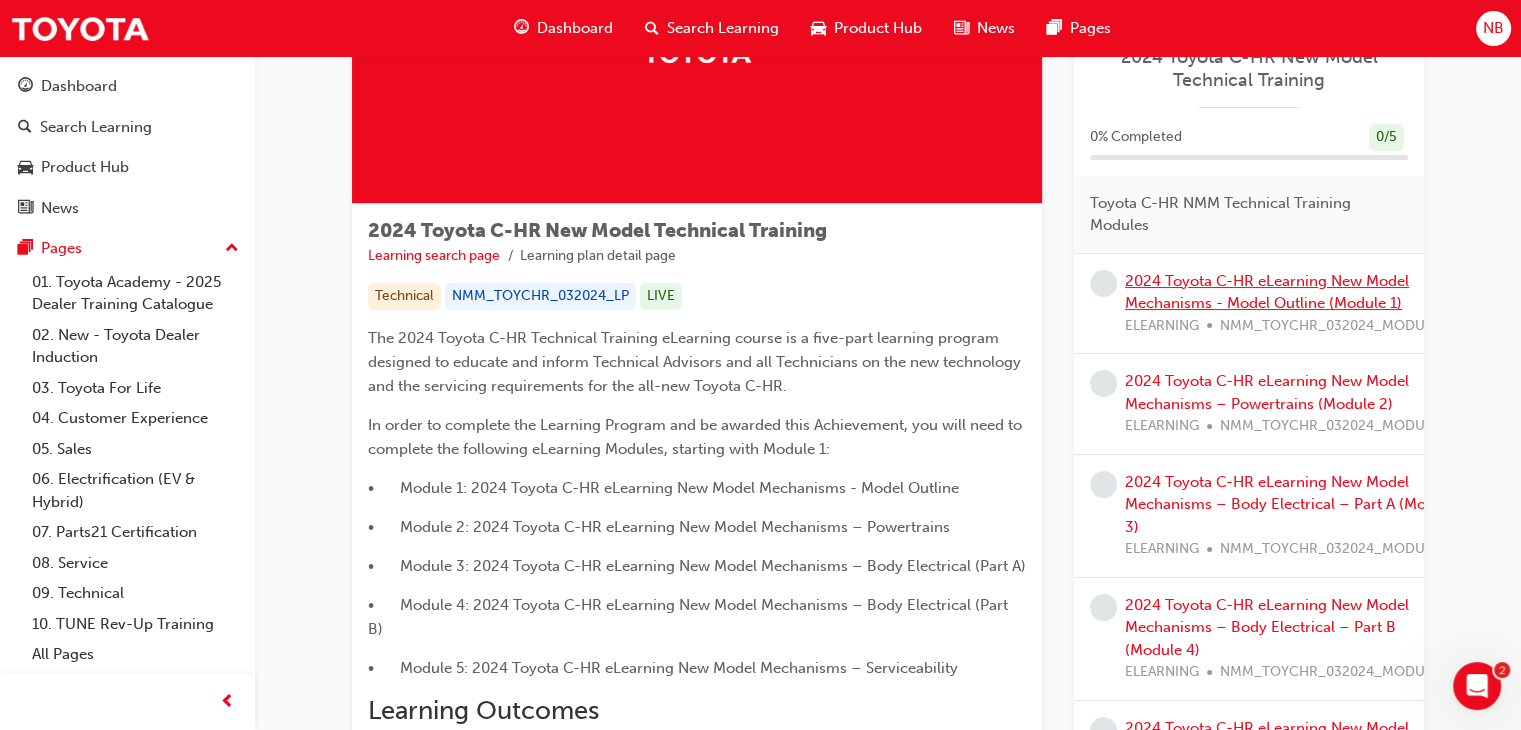 click on "2024 Toyota C-HR eLearning New Model Mechanisms - Model Outline (Module 1)" at bounding box center [1267, 292] 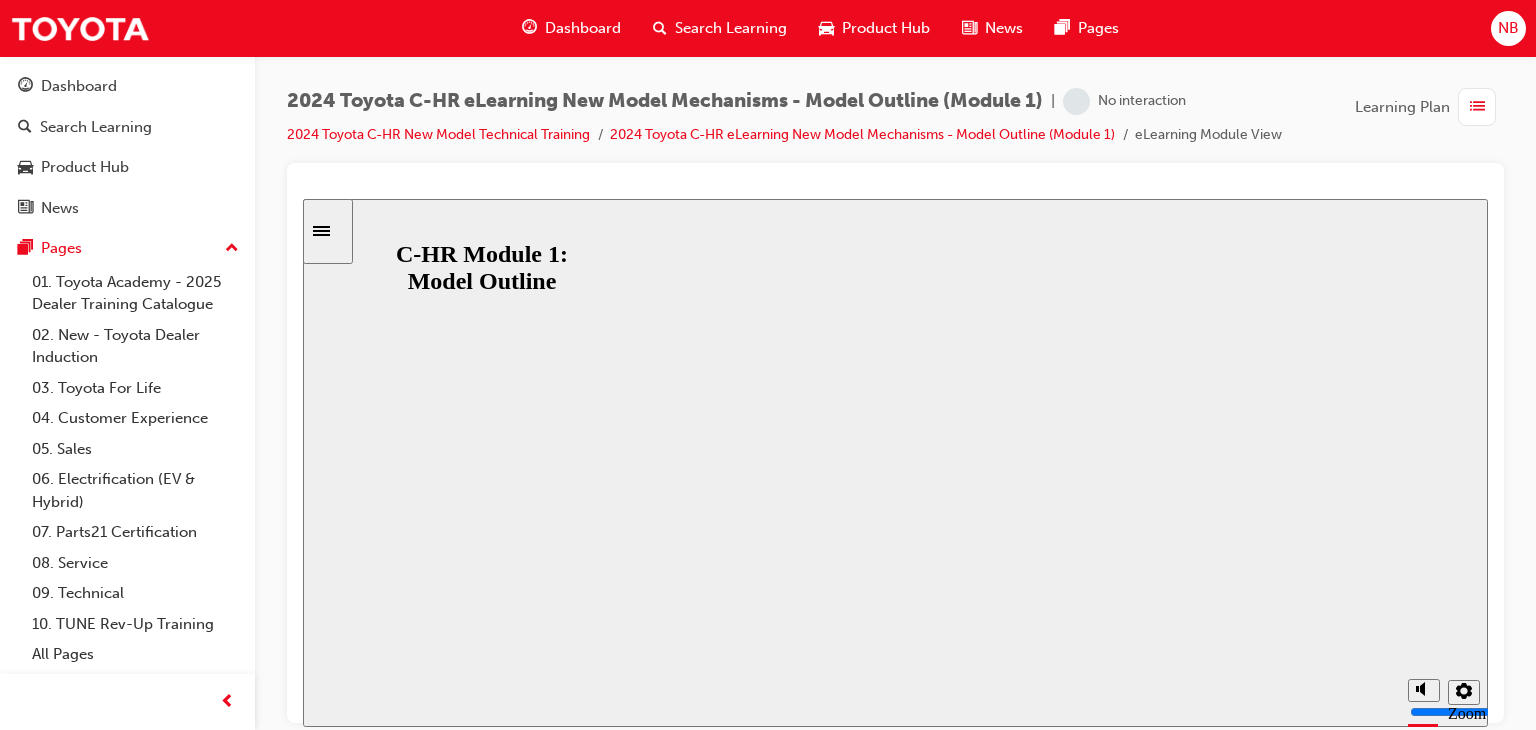 scroll, scrollTop: 0, scrollLeft: 0, axis: both 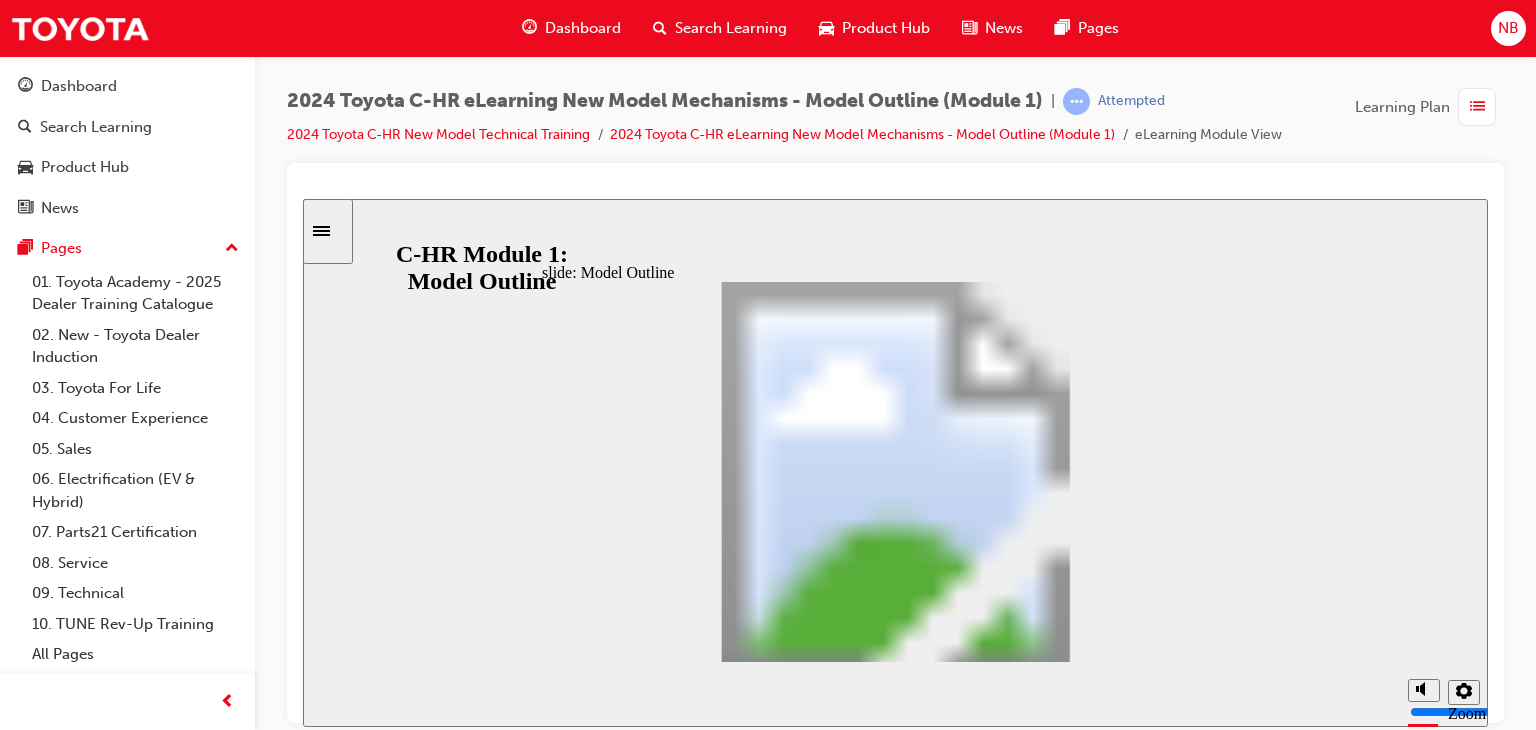 click 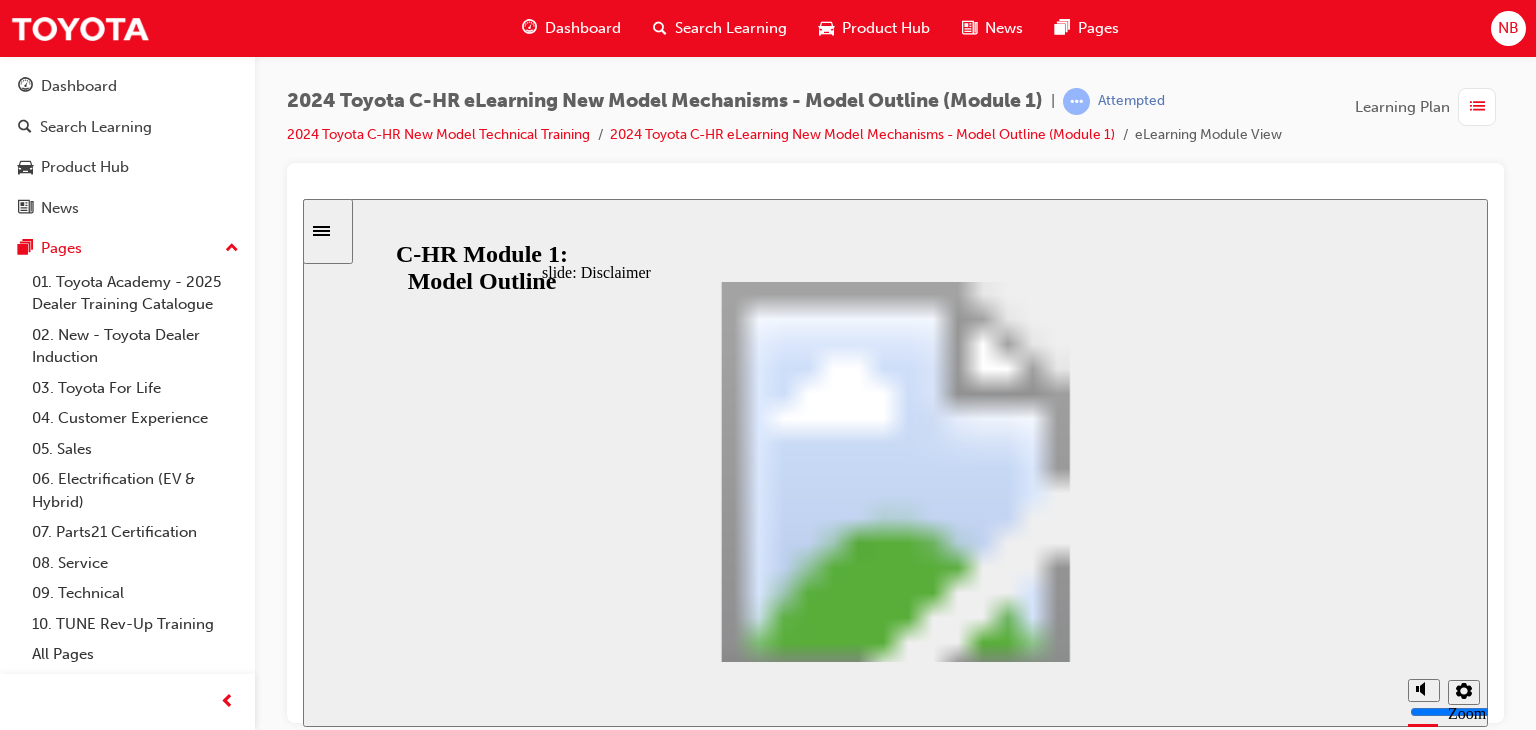 click 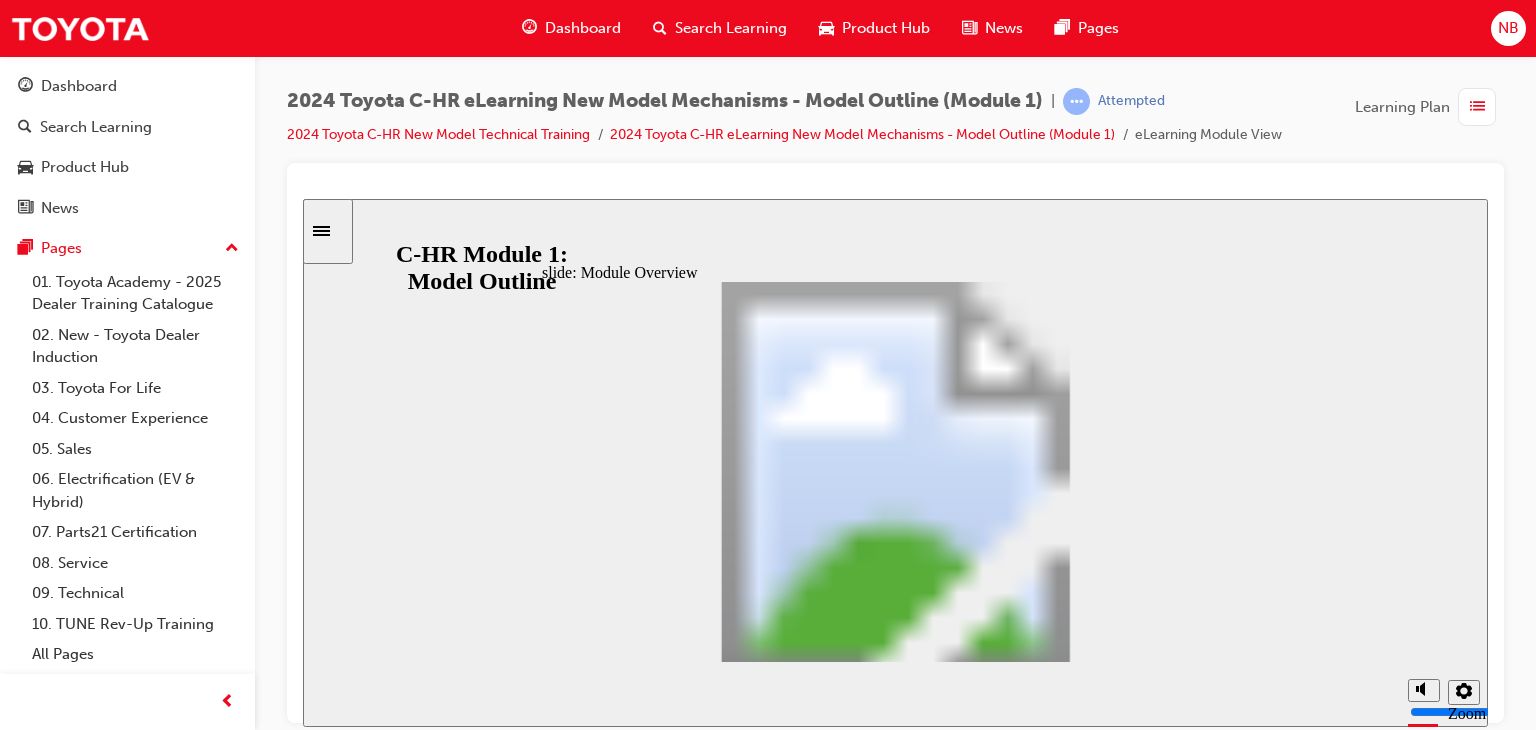 click 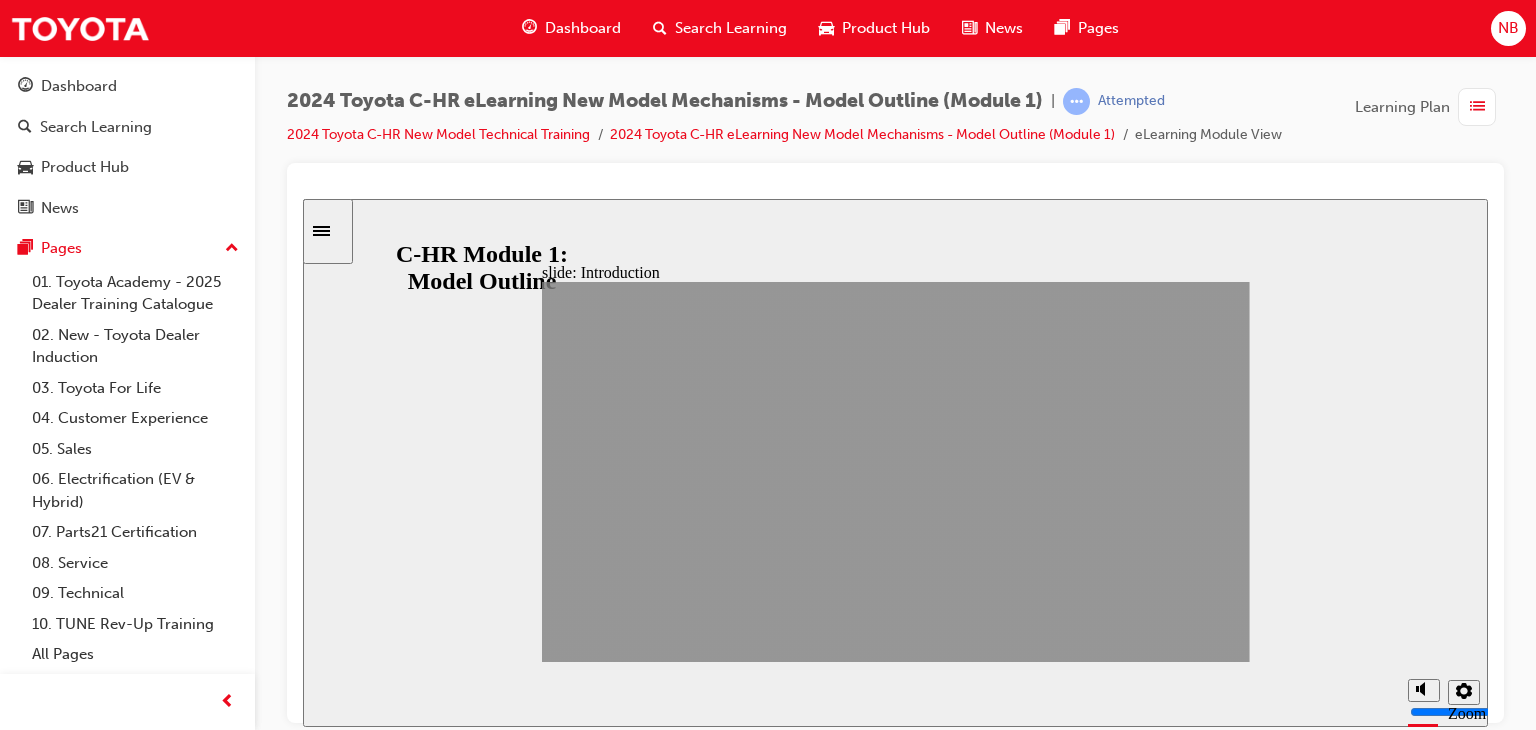 click 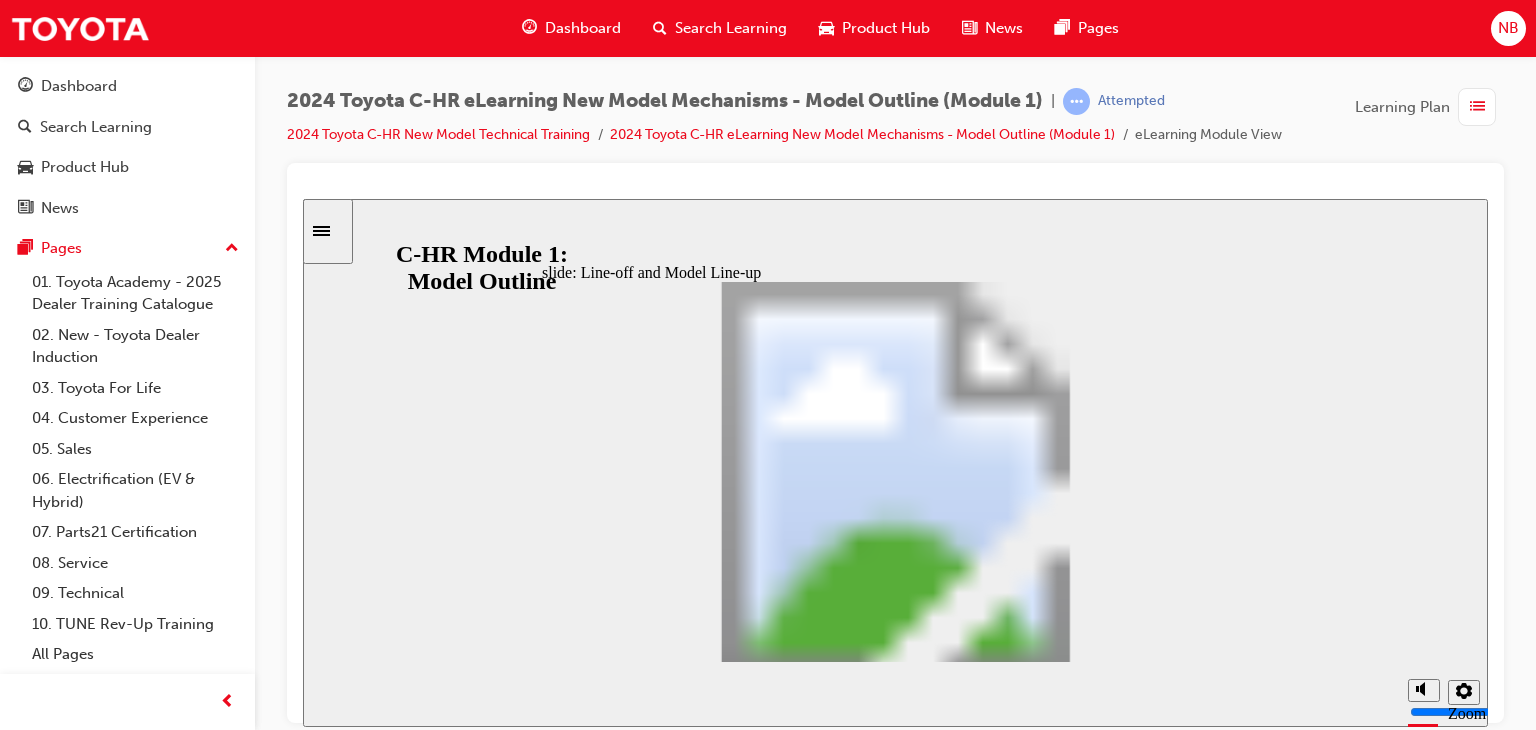 click 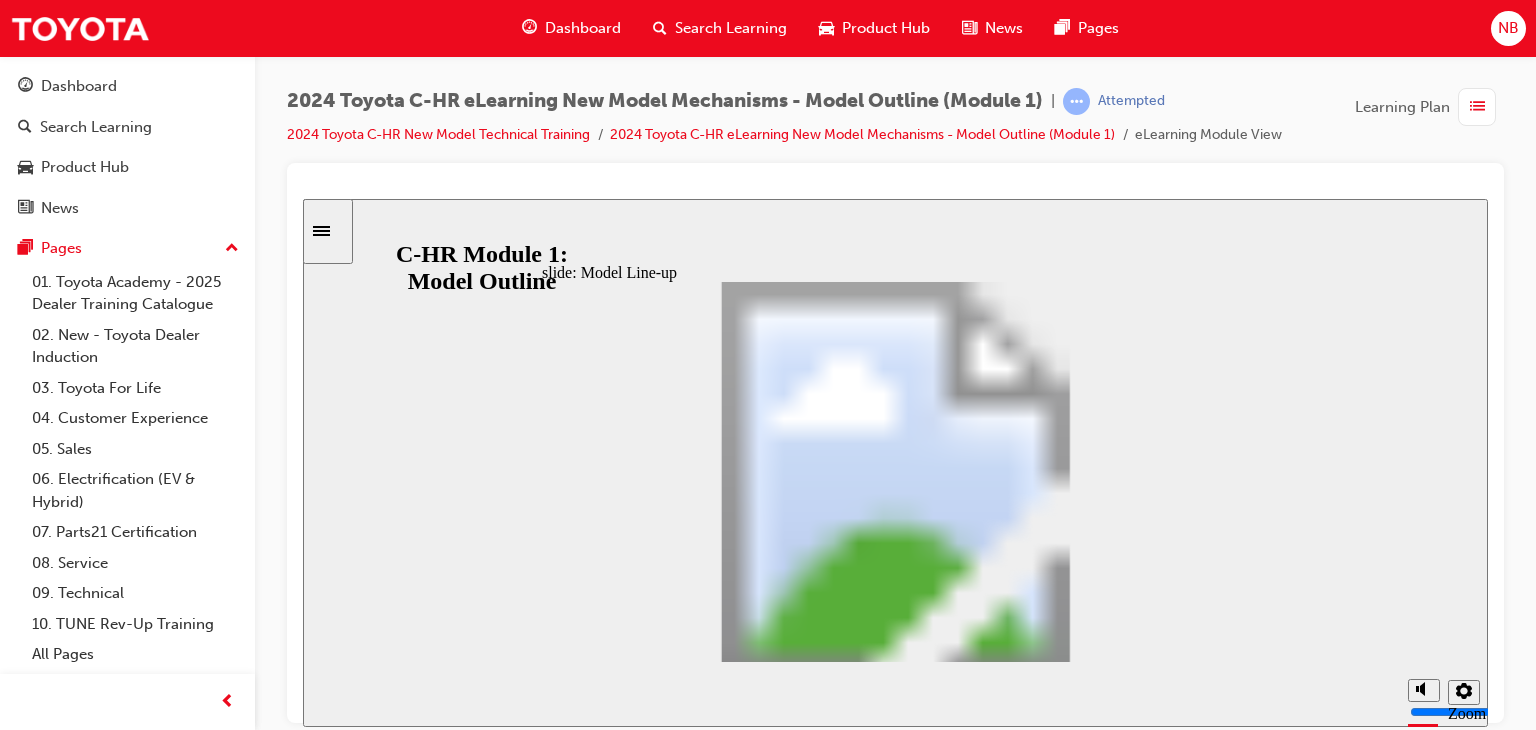 click 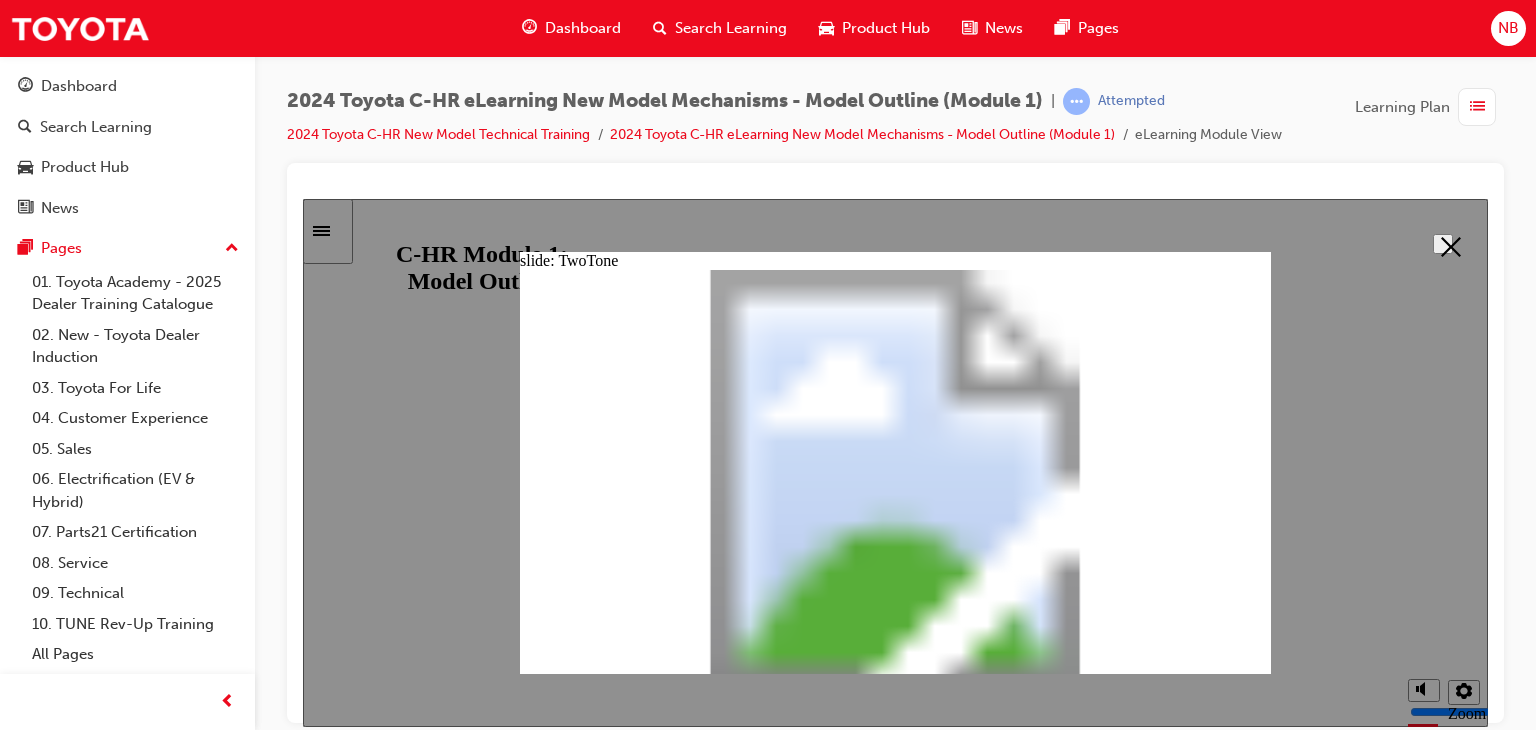 click 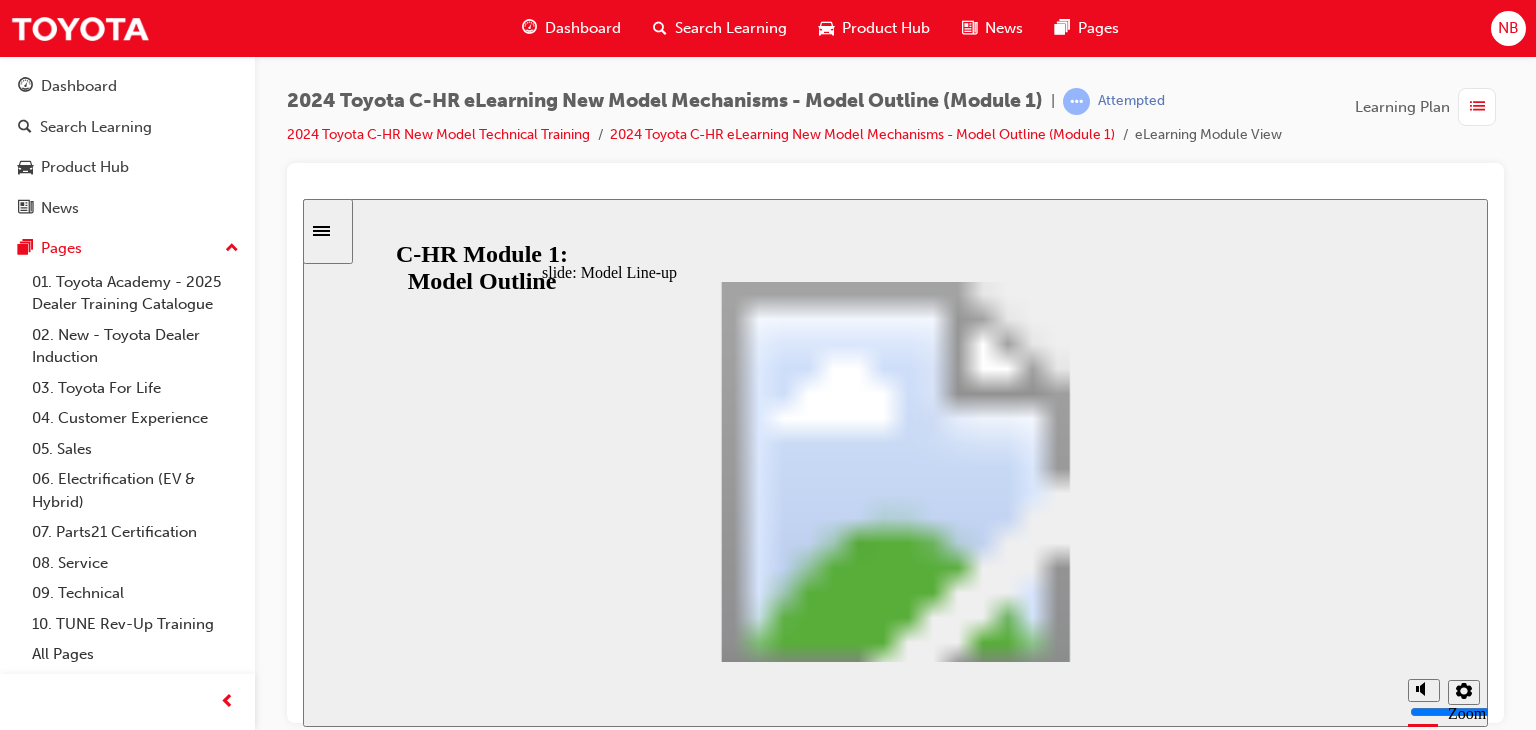 click 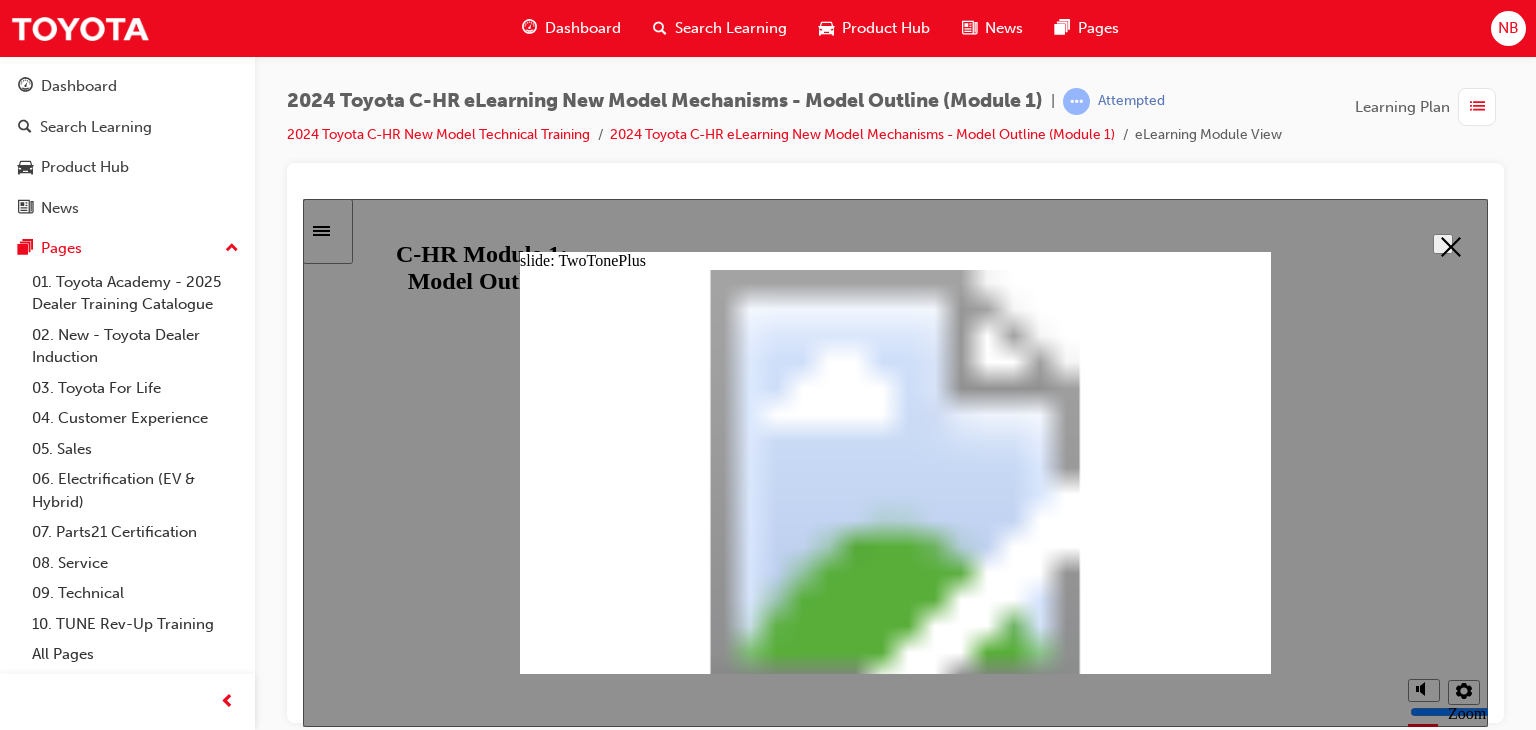click at bounding box center [895, 462] 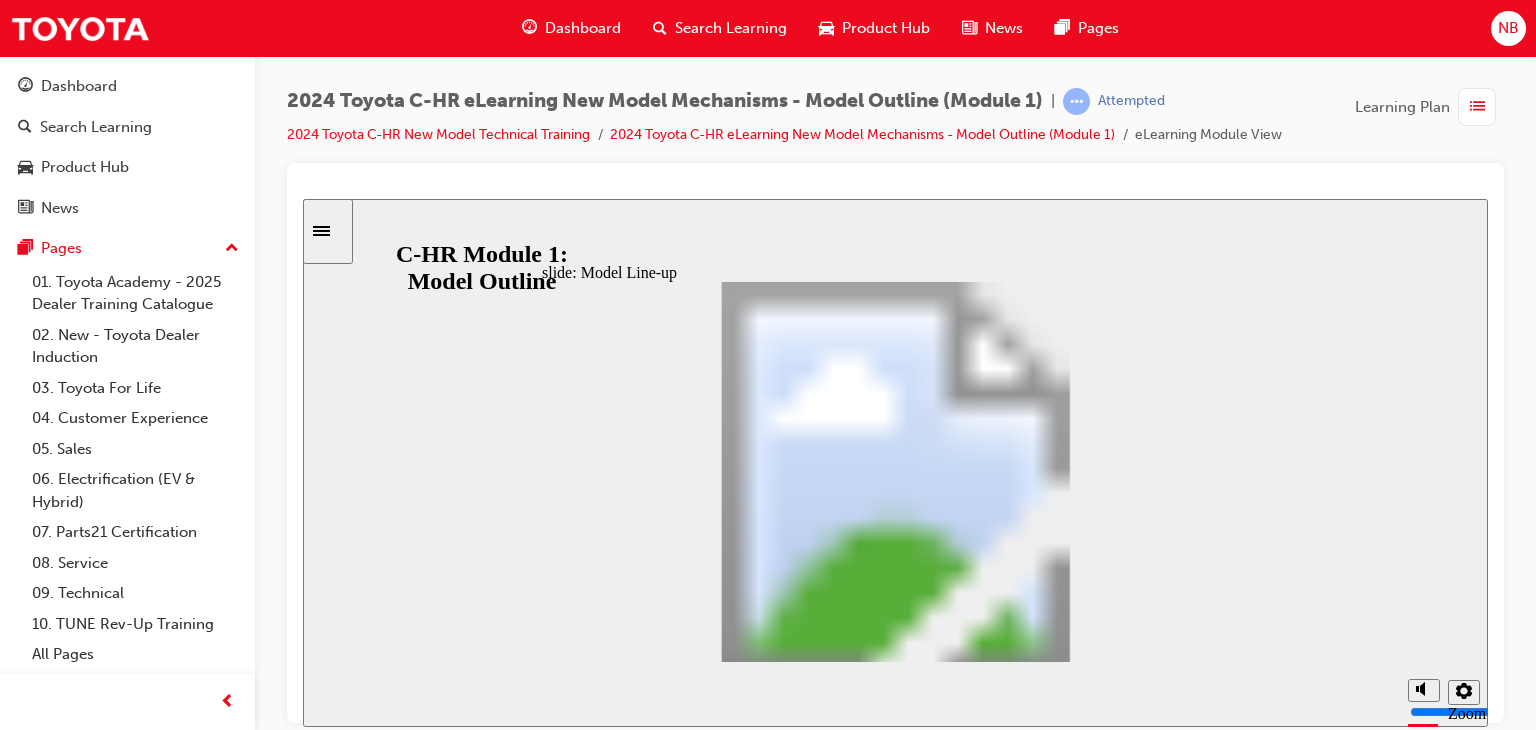 click 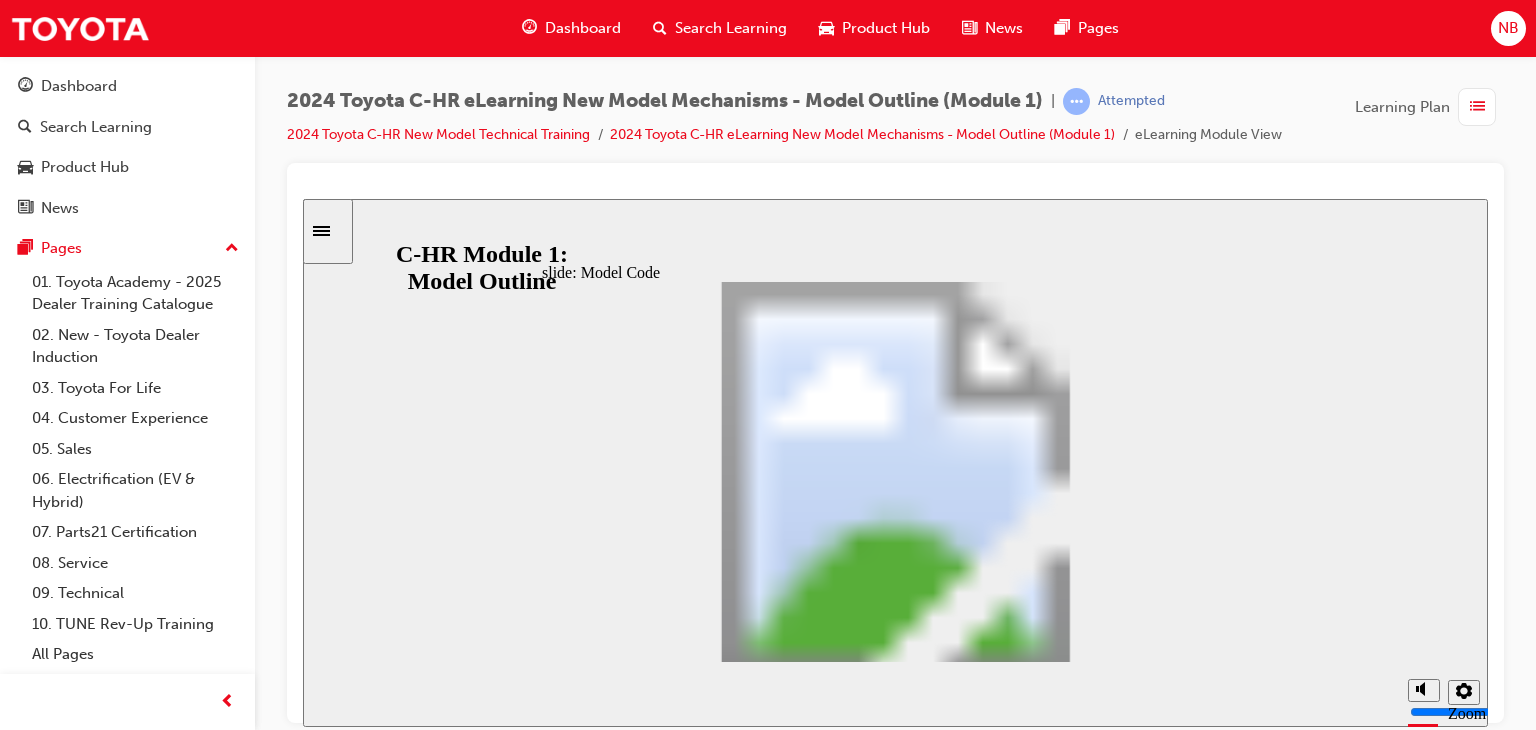click 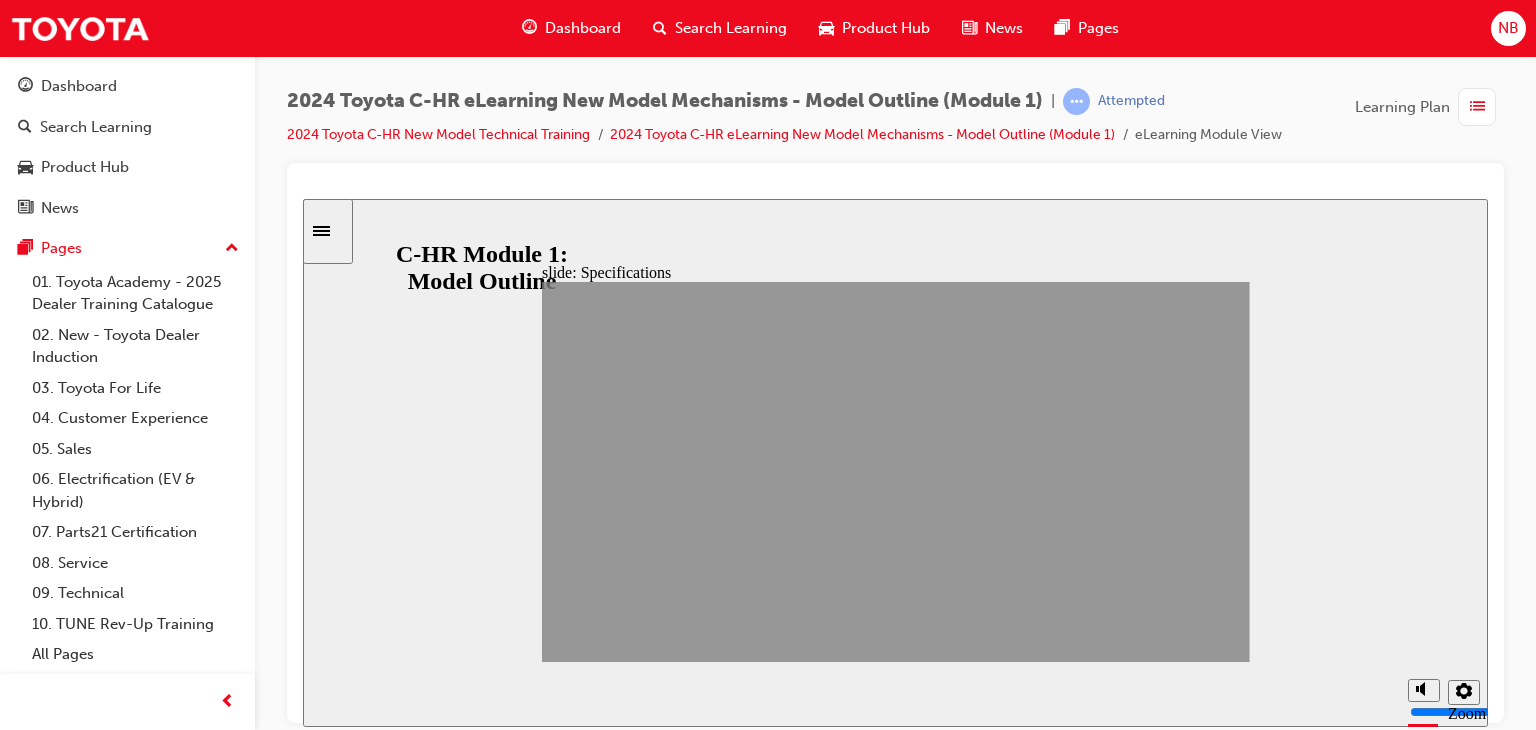 click 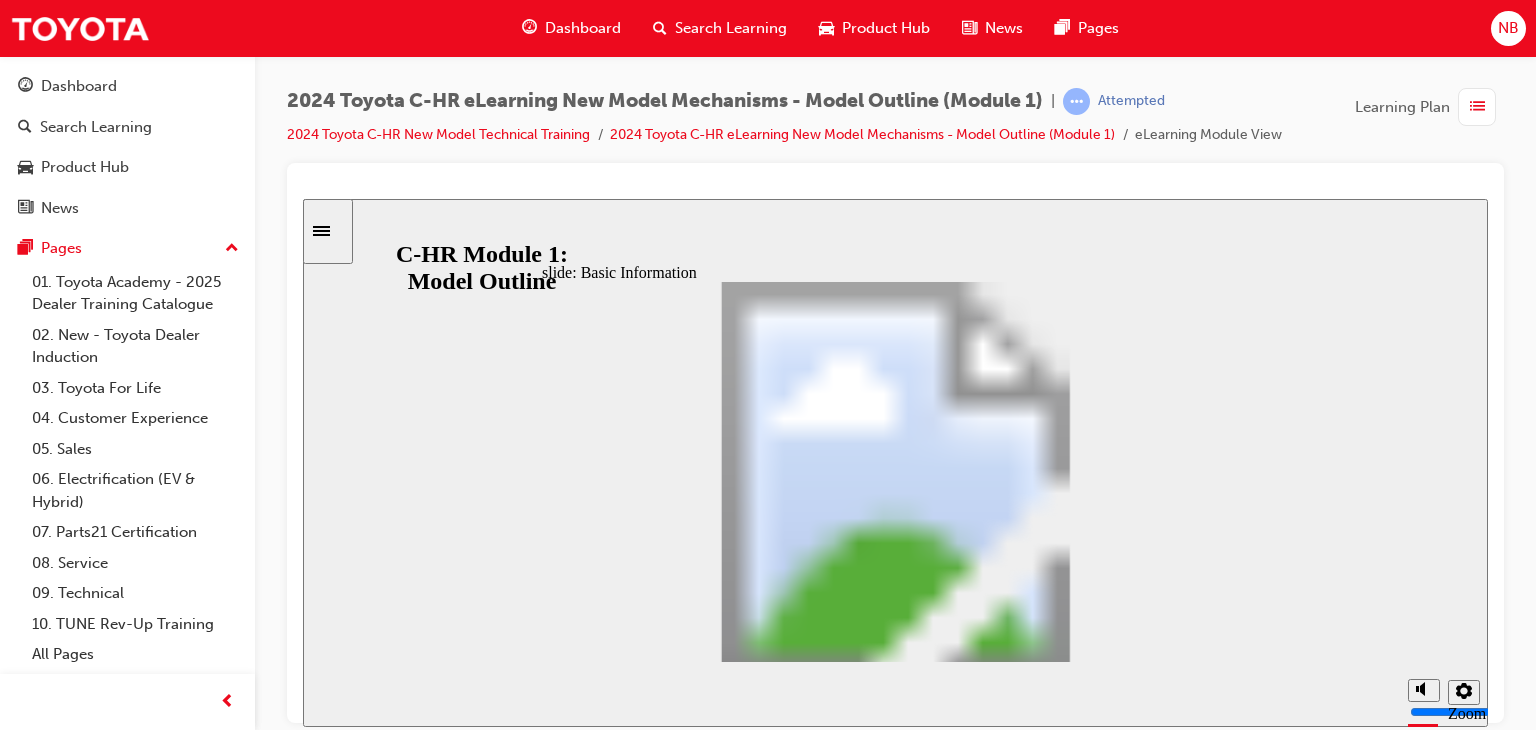 scroll, scrollTop: 201, scrollLeft: 0, axis: vertical 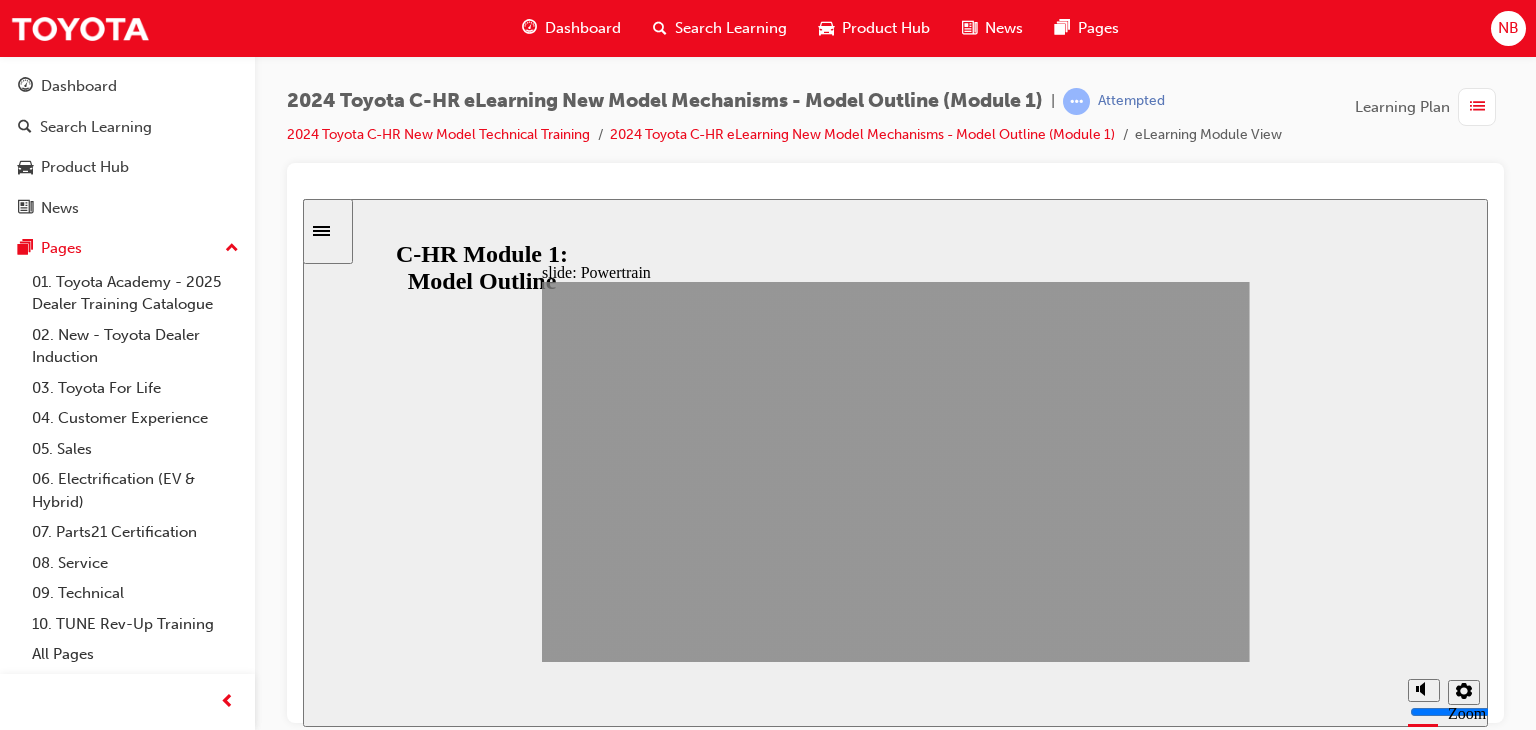 click 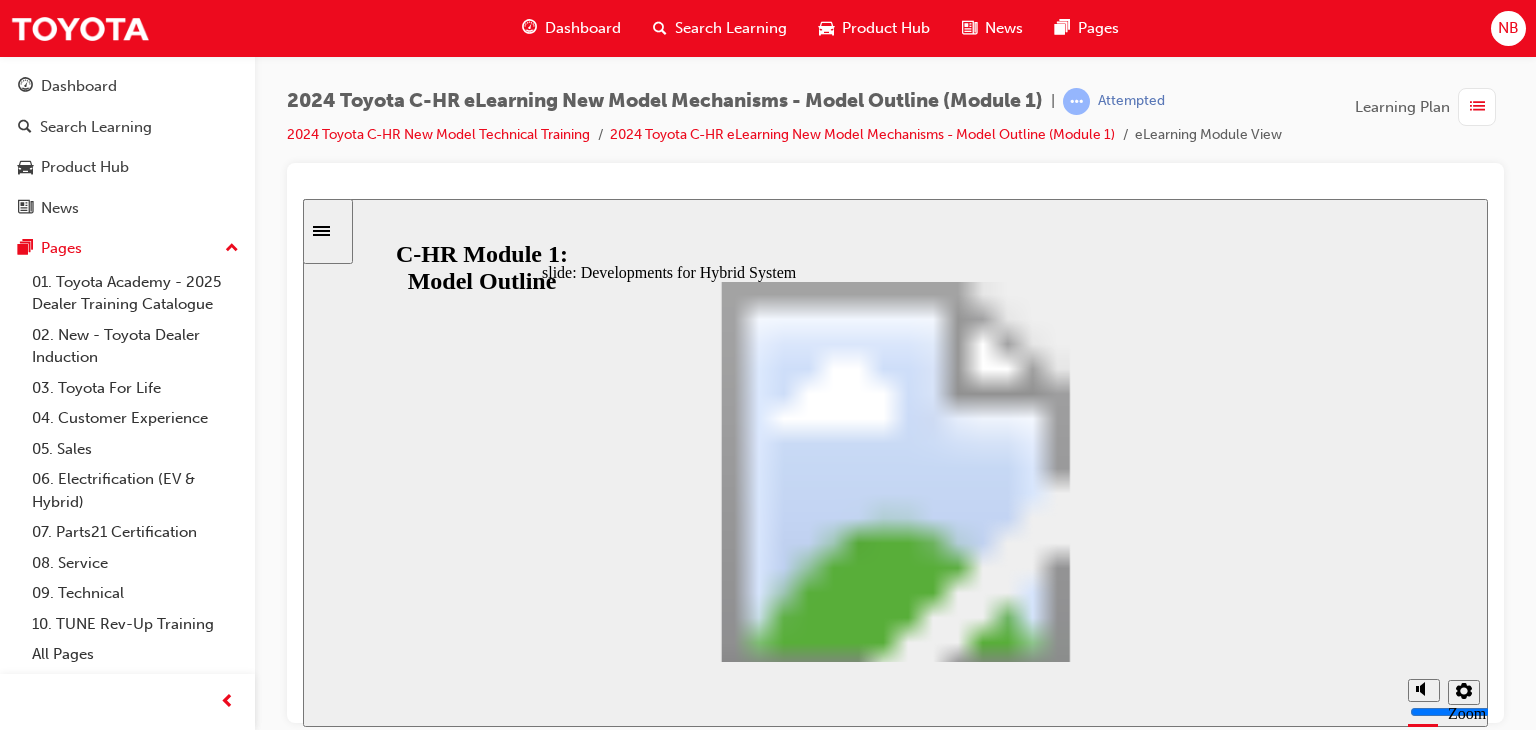 click 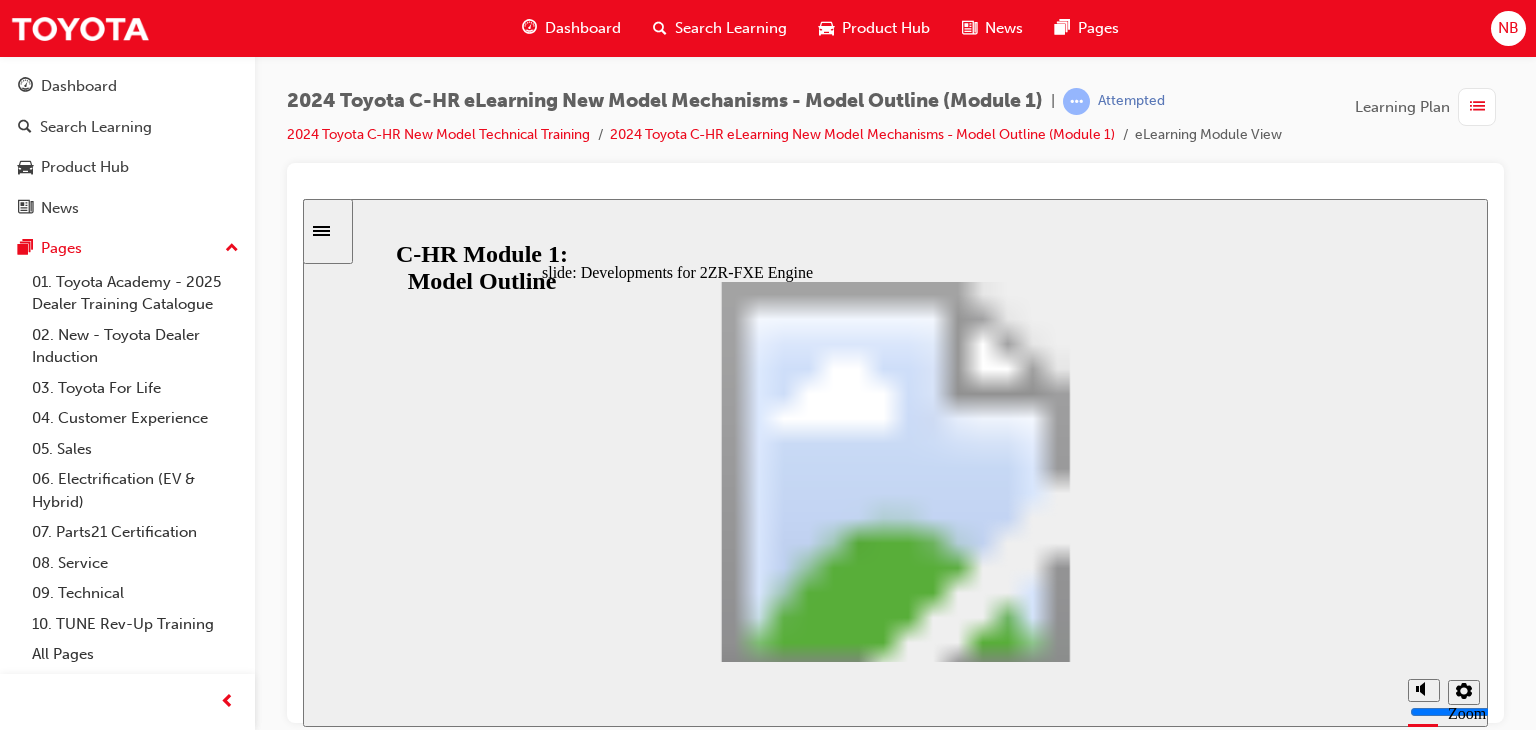 click at bounding box center [896, 1763] 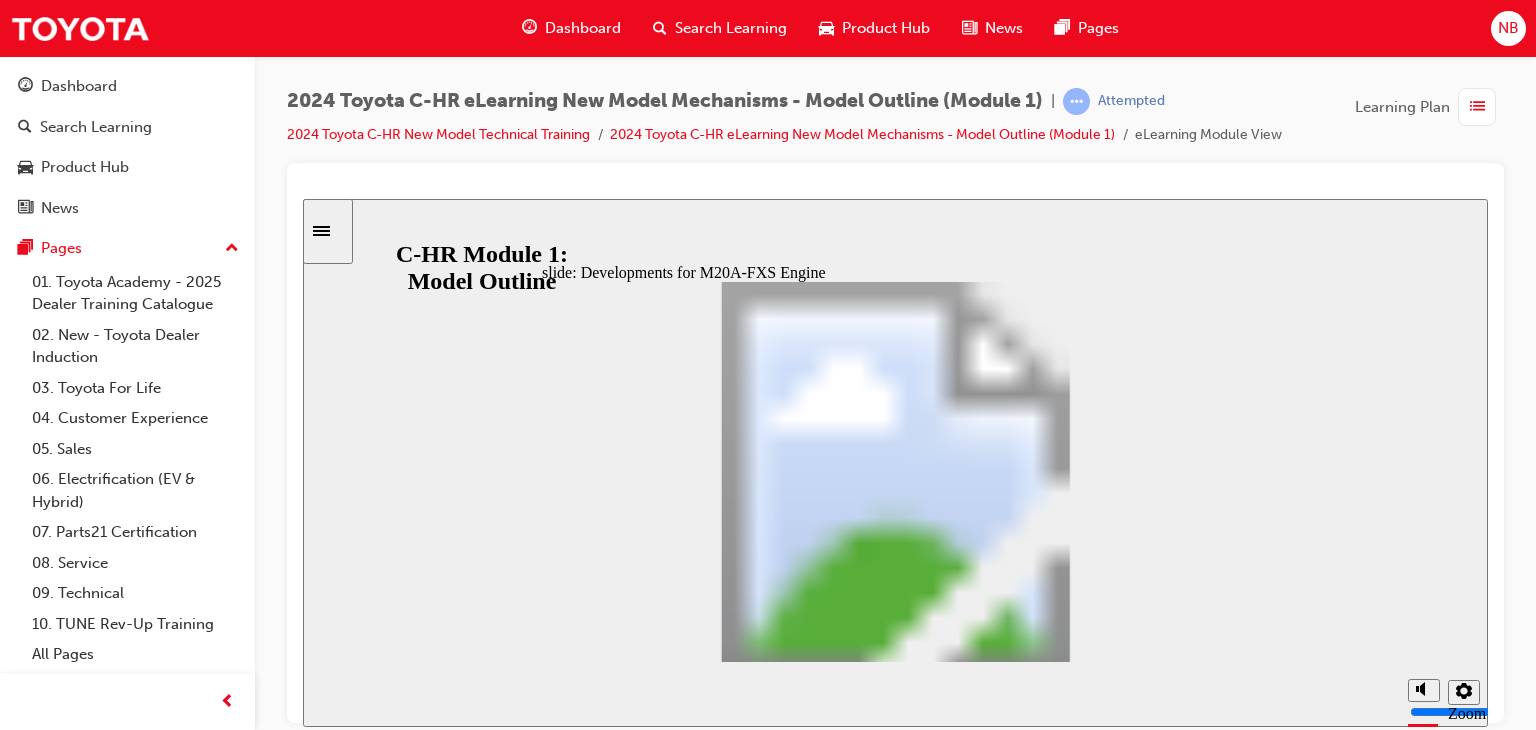 click 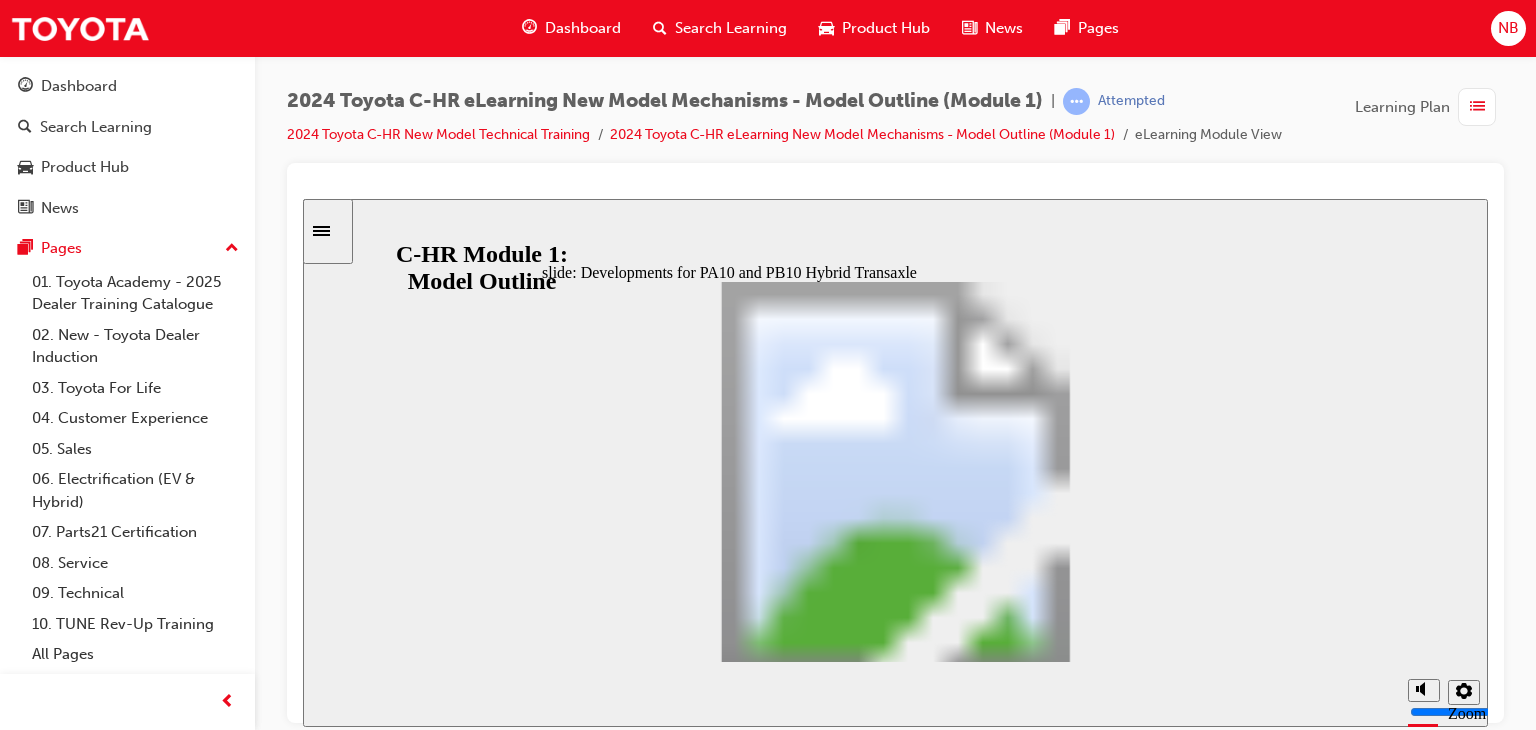 click 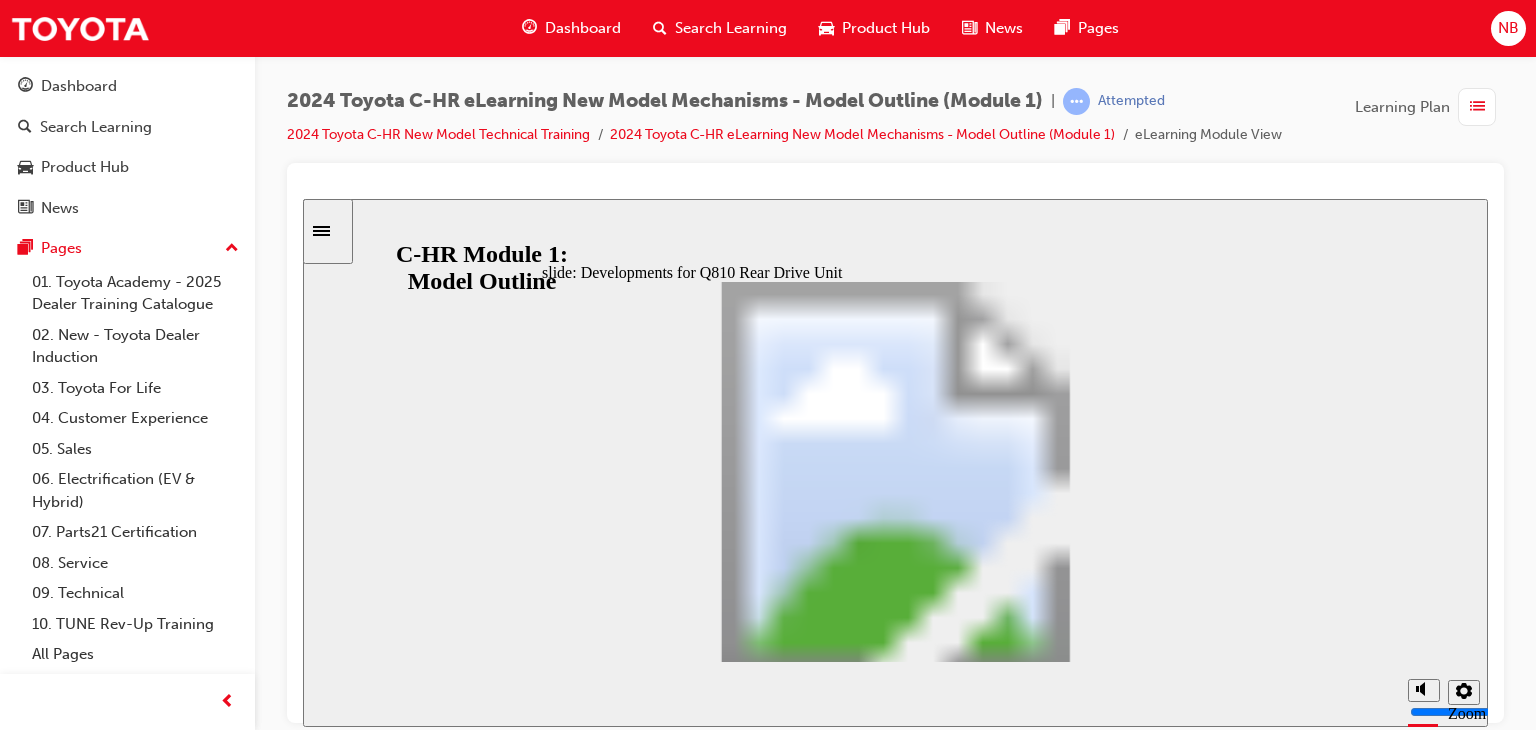 click 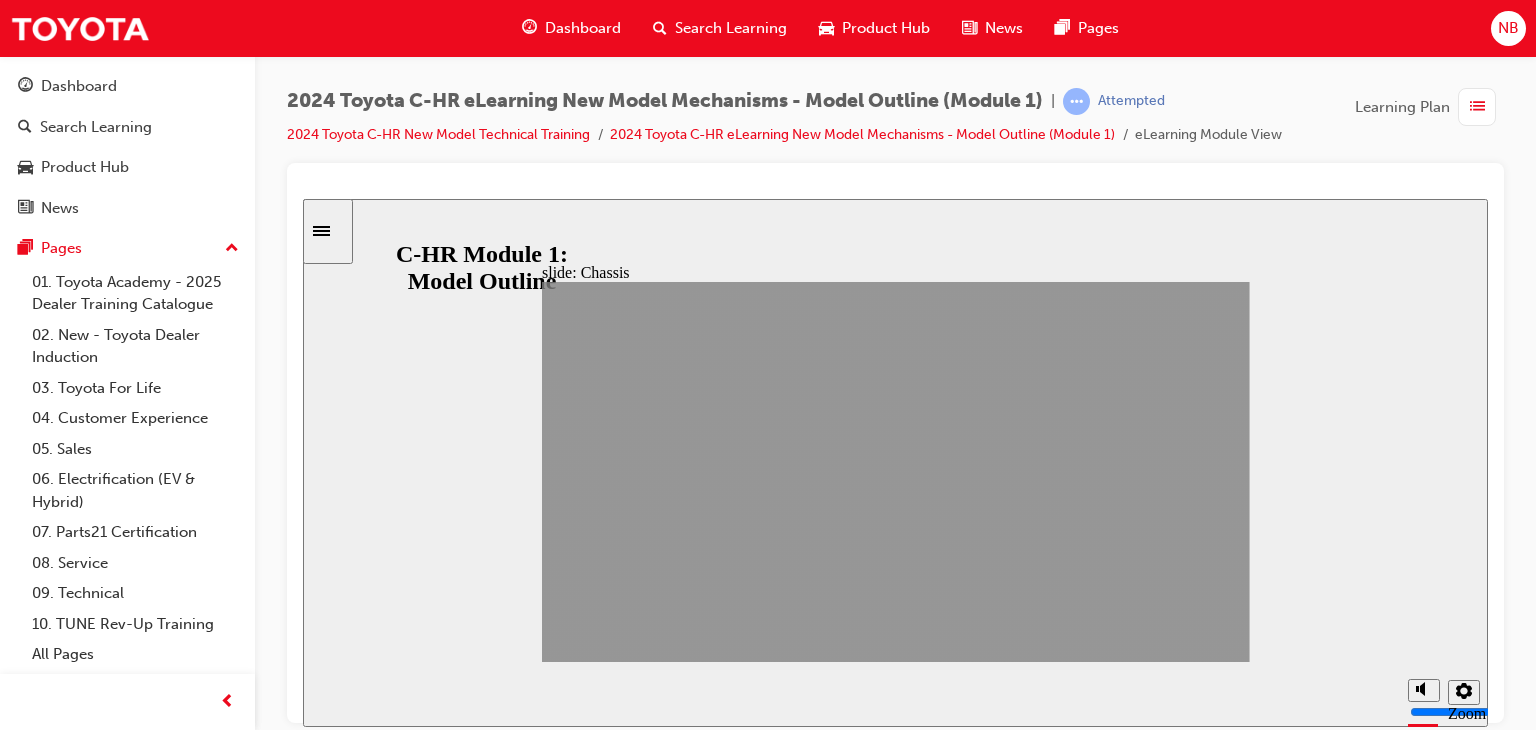 click 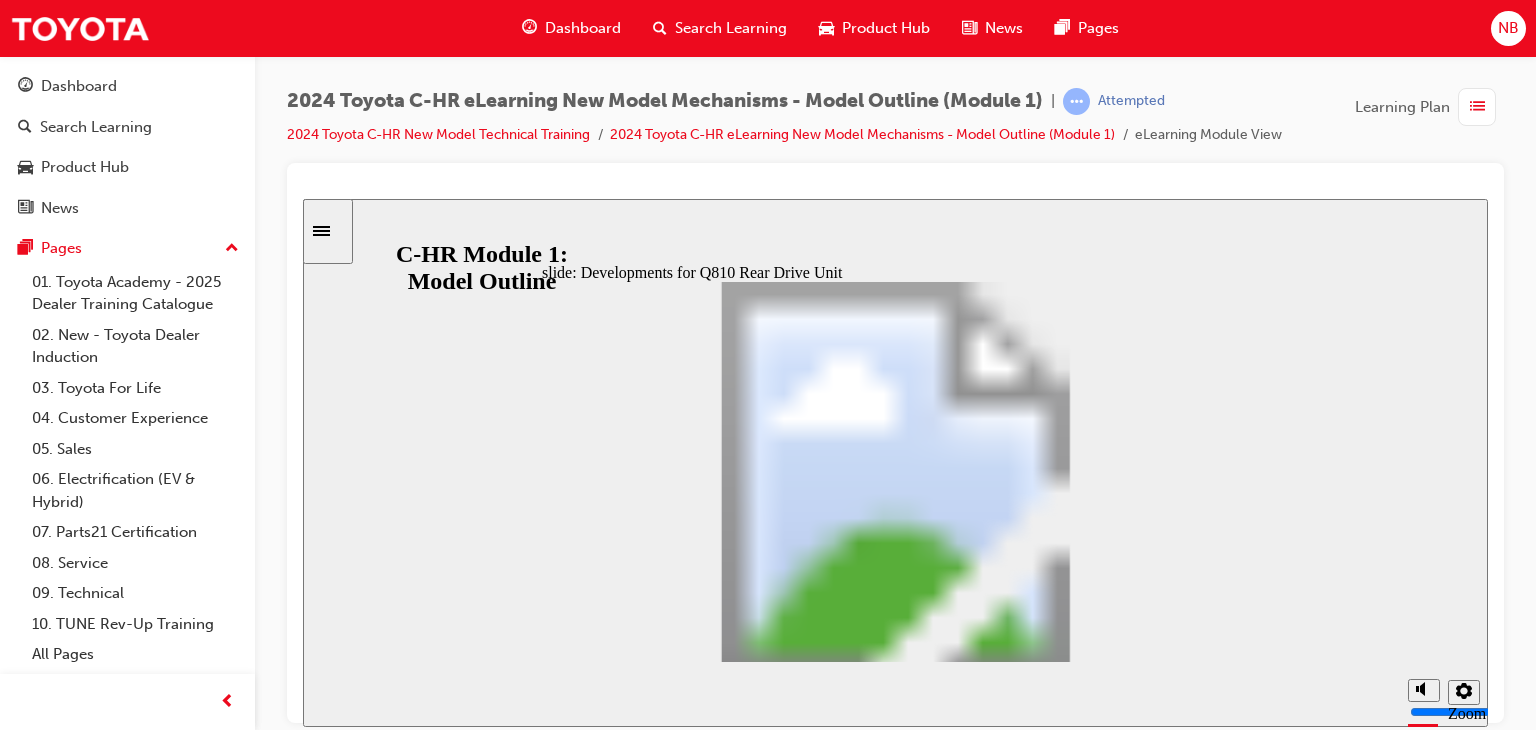 click 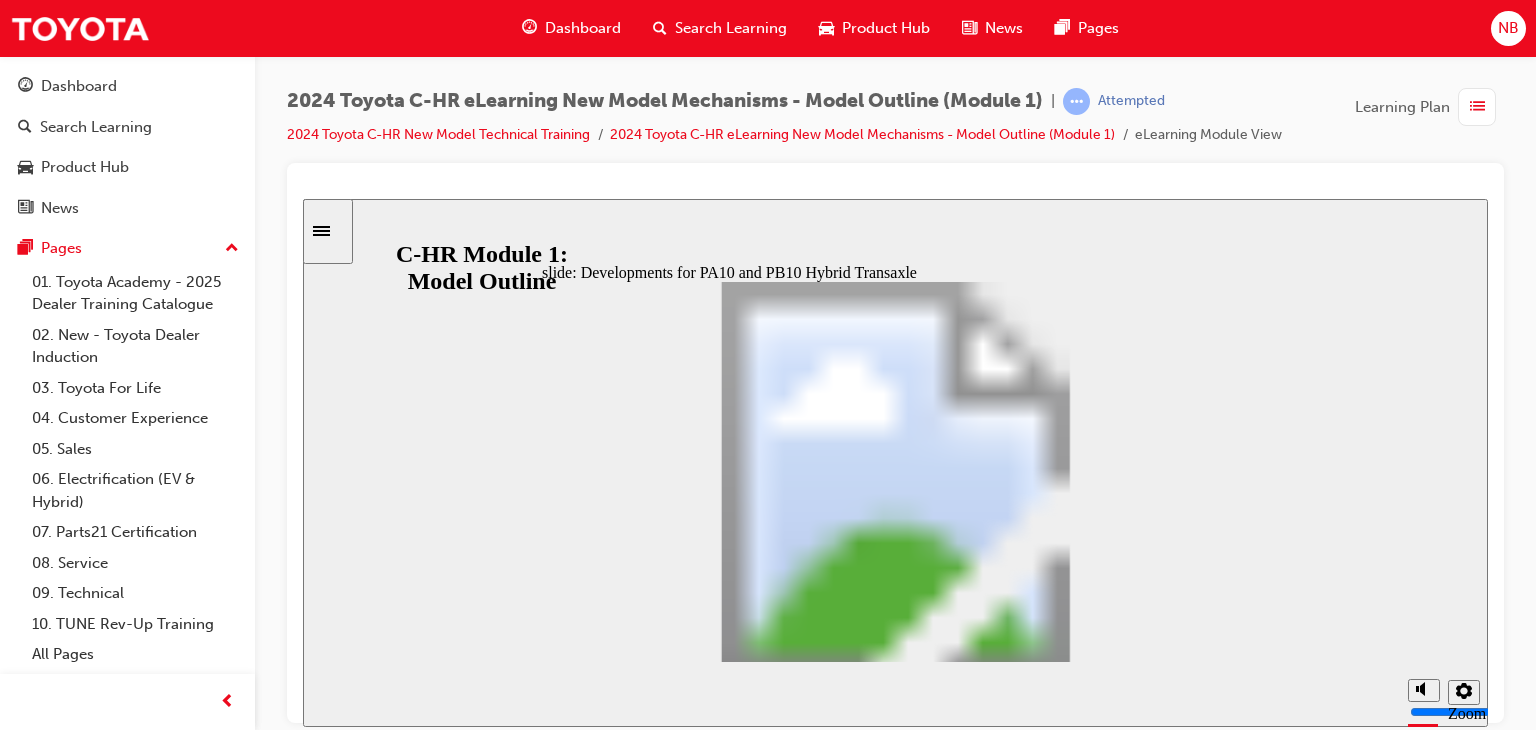 click 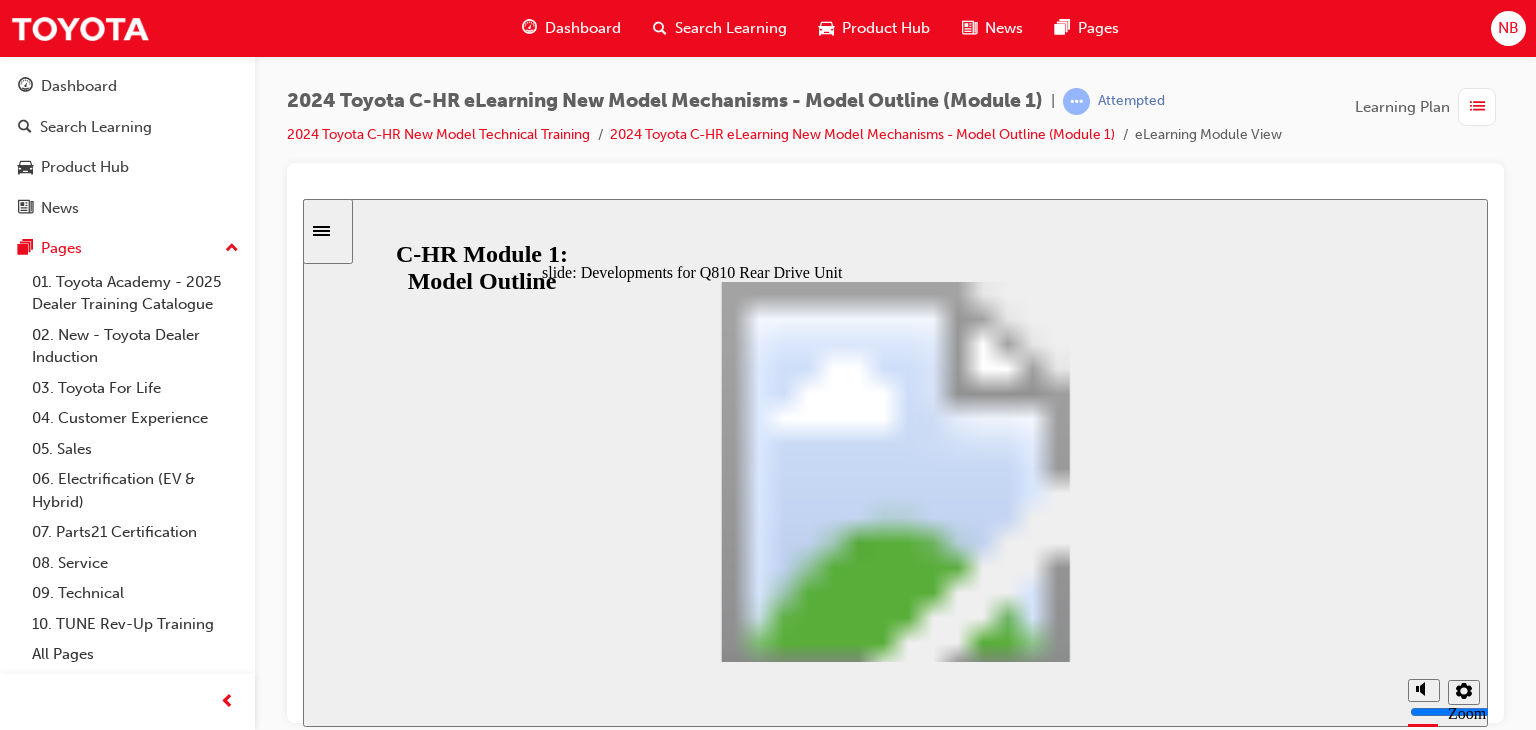 click 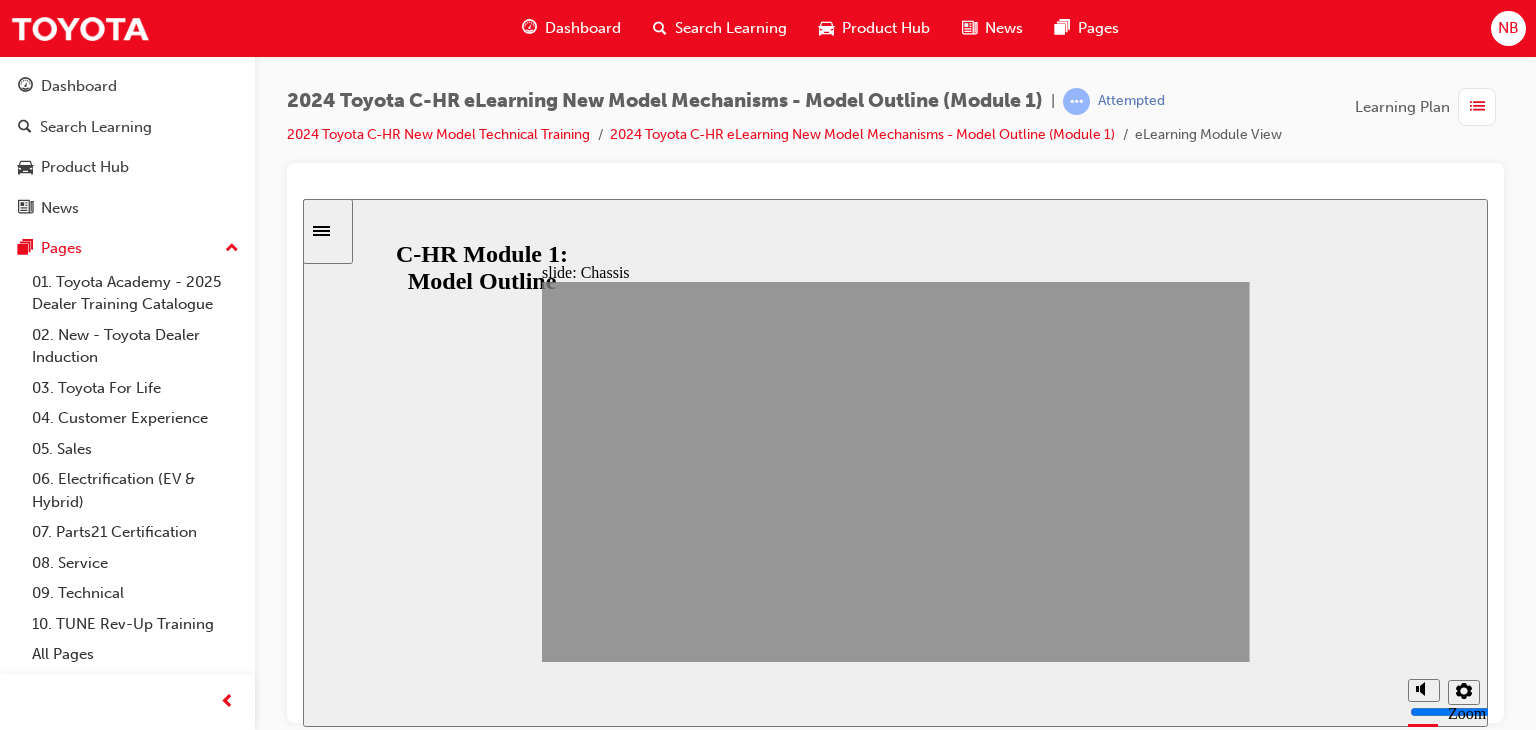 click 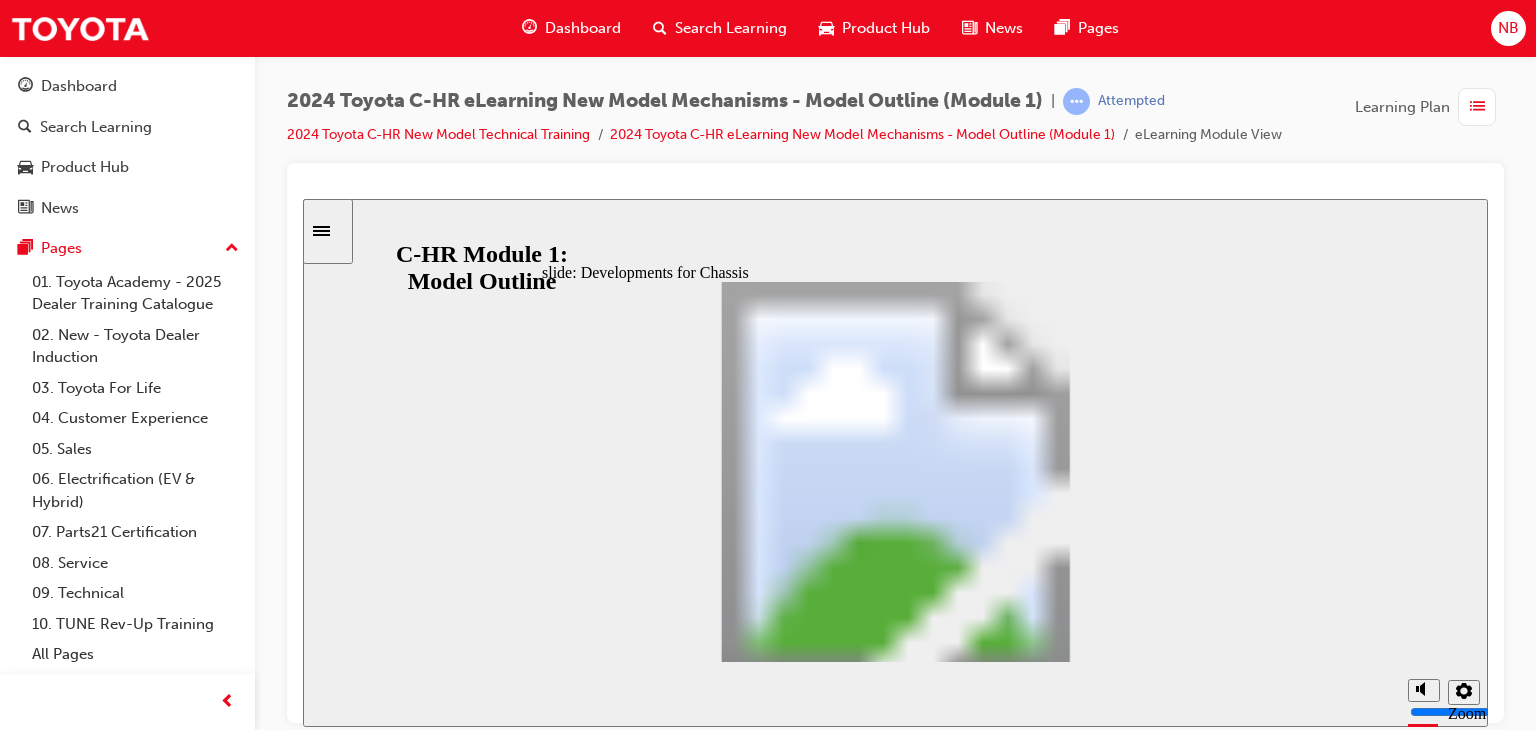 click 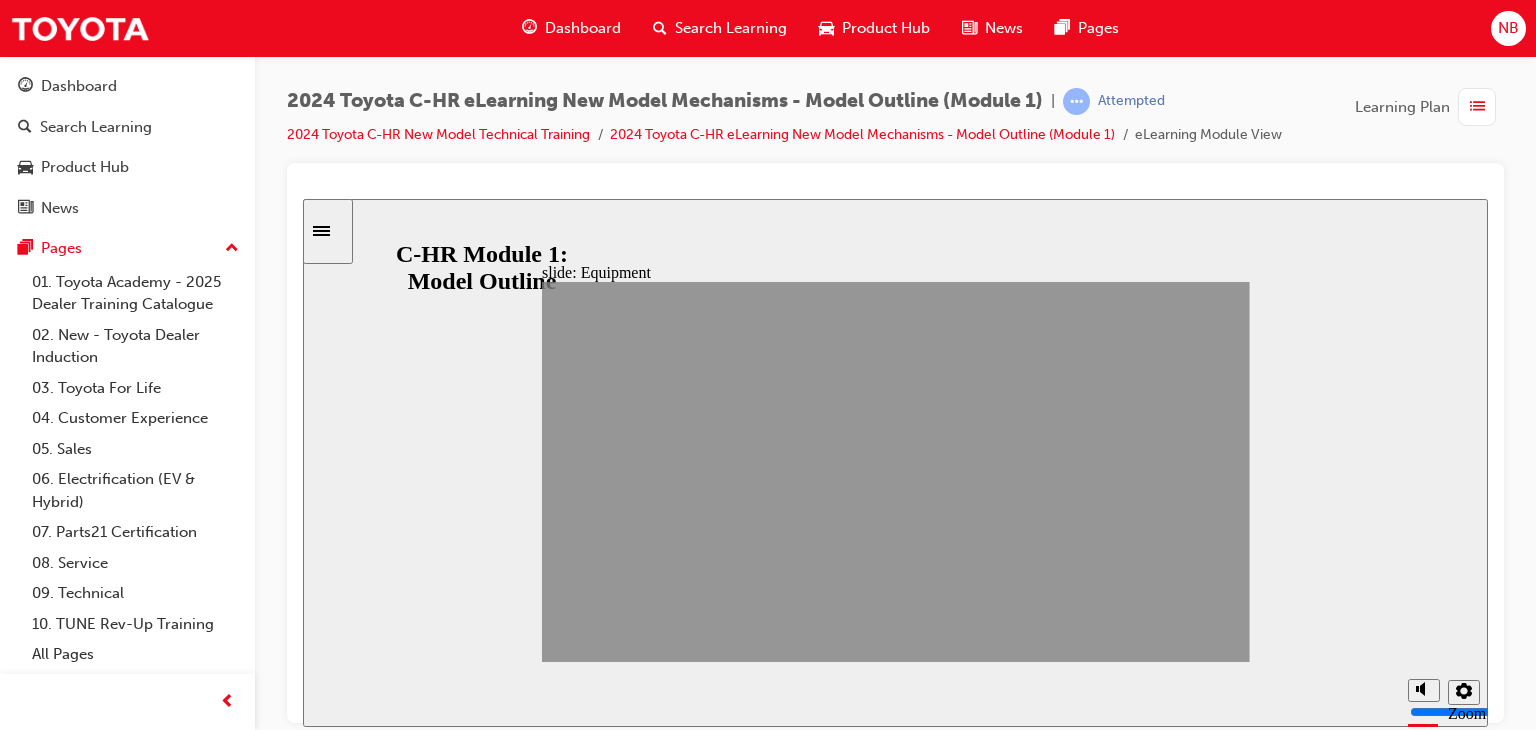 click 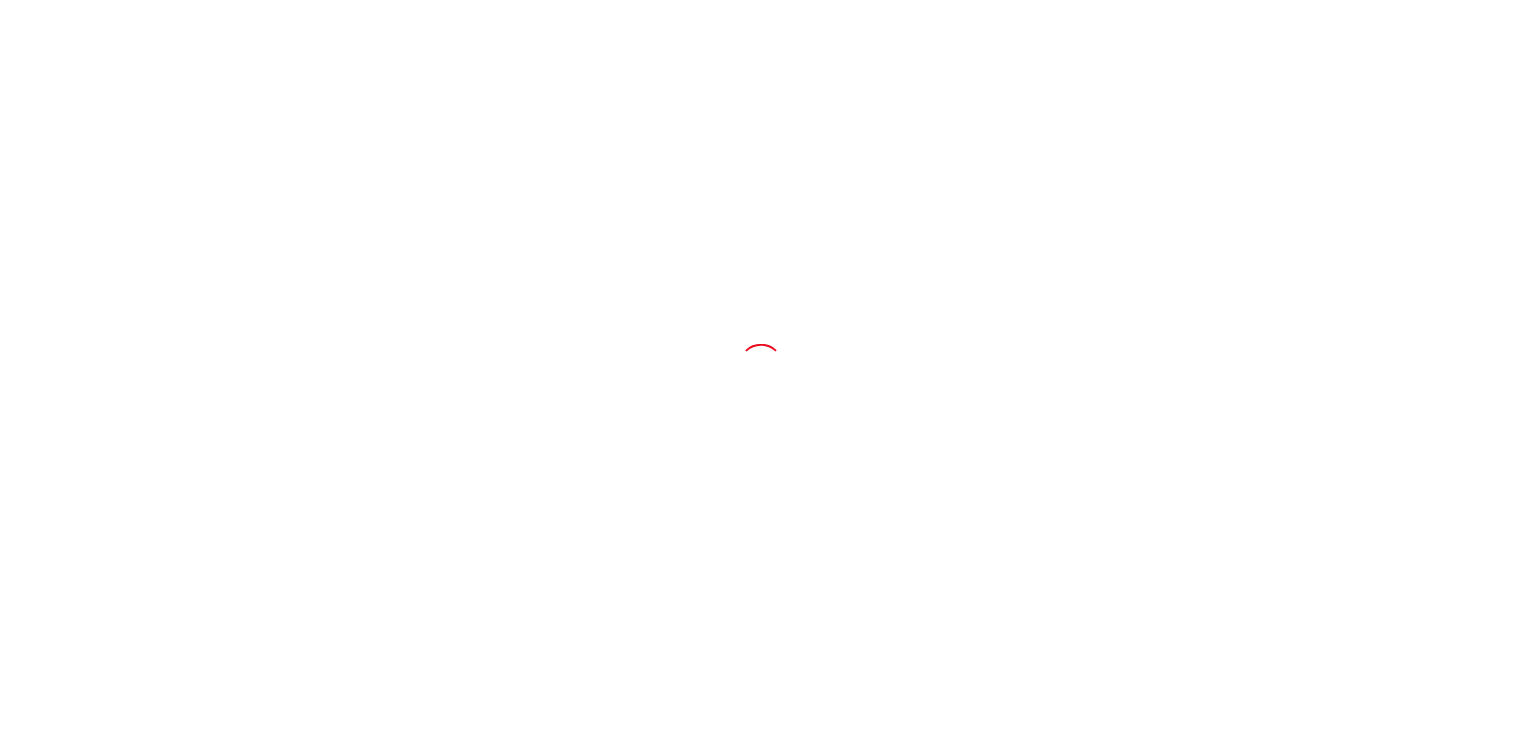 scroll, scrollTop: 0, scrollLeft: 0, axis: both 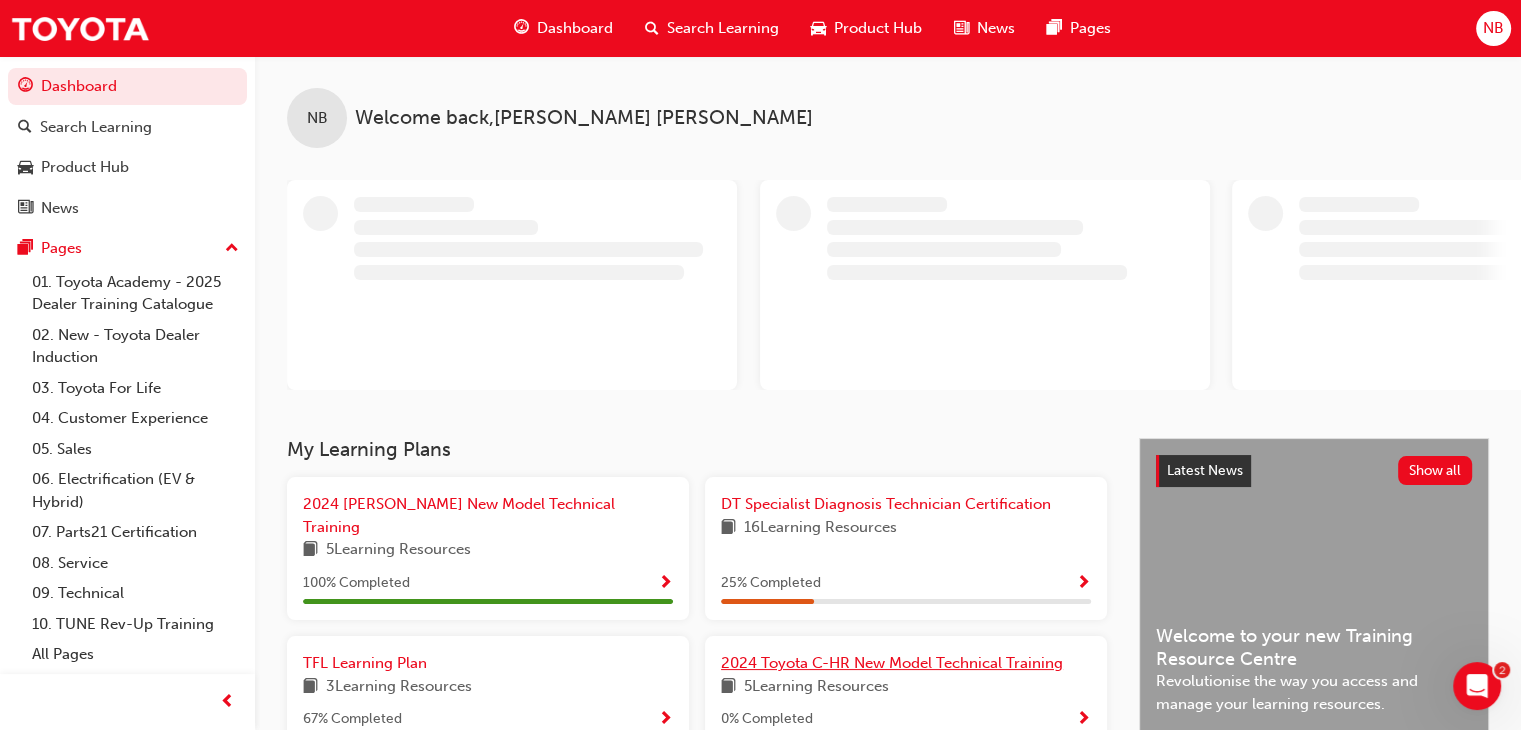 click on "2024 Toyota C-HR New Model Technical Training" at bounding box center (892, 663) 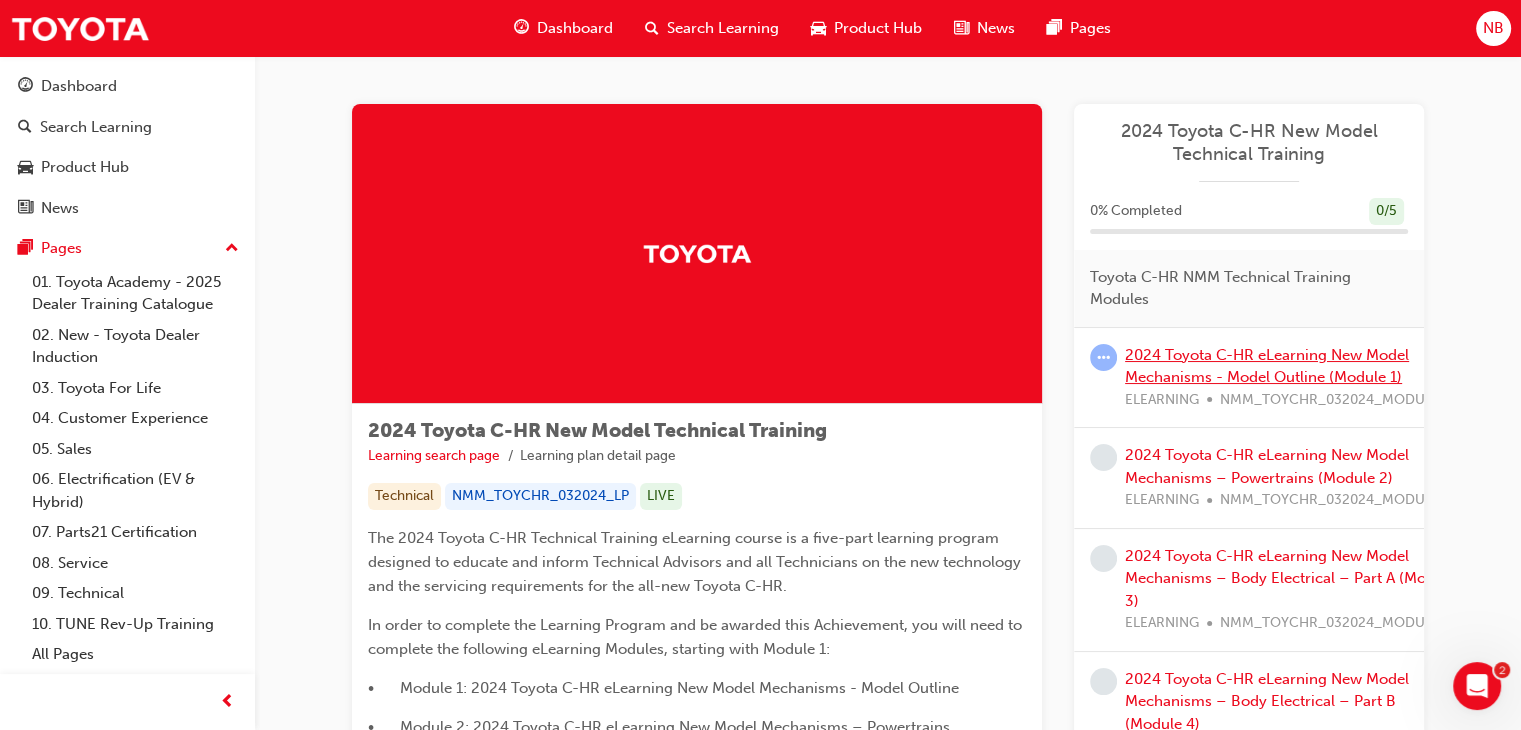 click on "2024 Toyota C-HR eLearning New Model Mechanisms - Model Outline (Module 1)" at bounding box center (1267, 366) 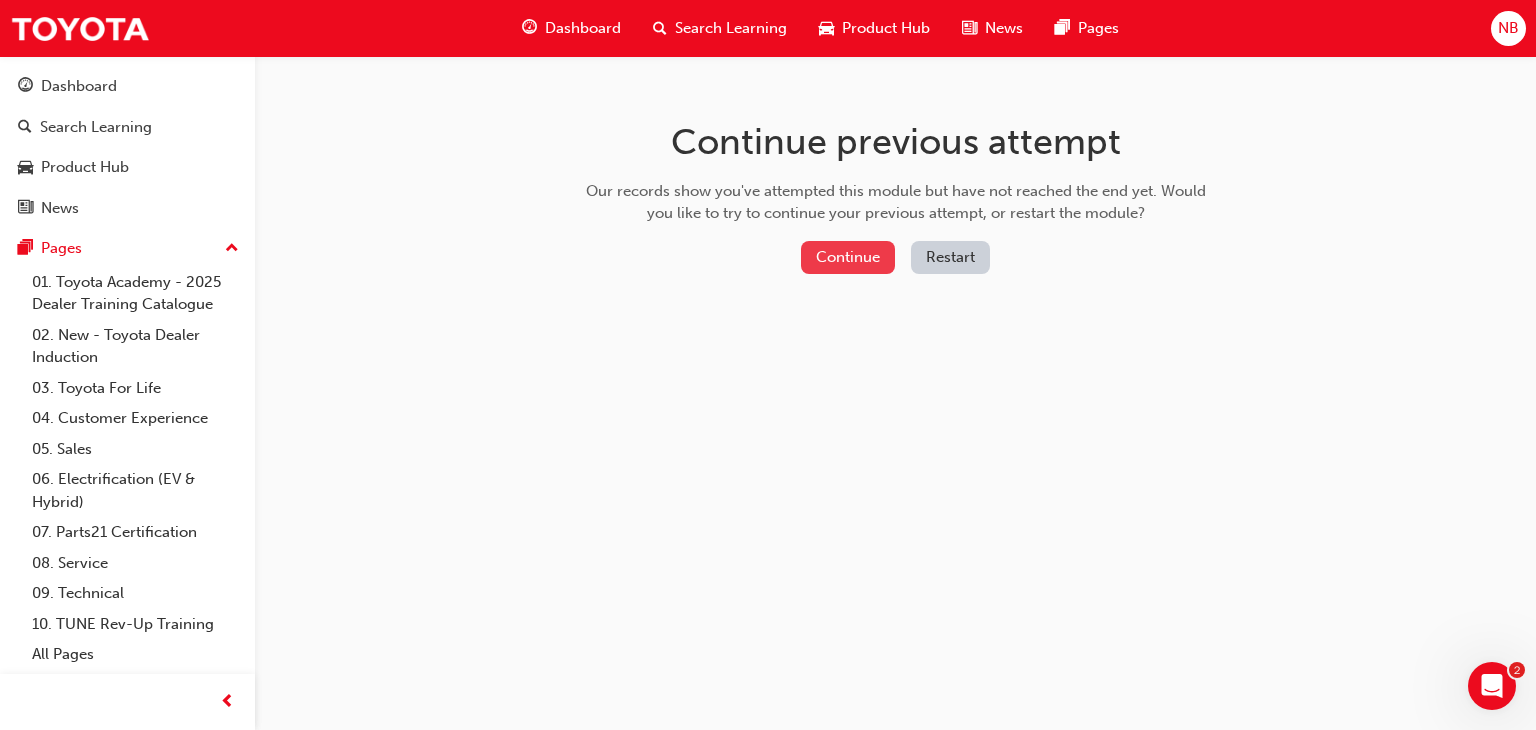click on "Continue" at bounding box center (848, 257) 